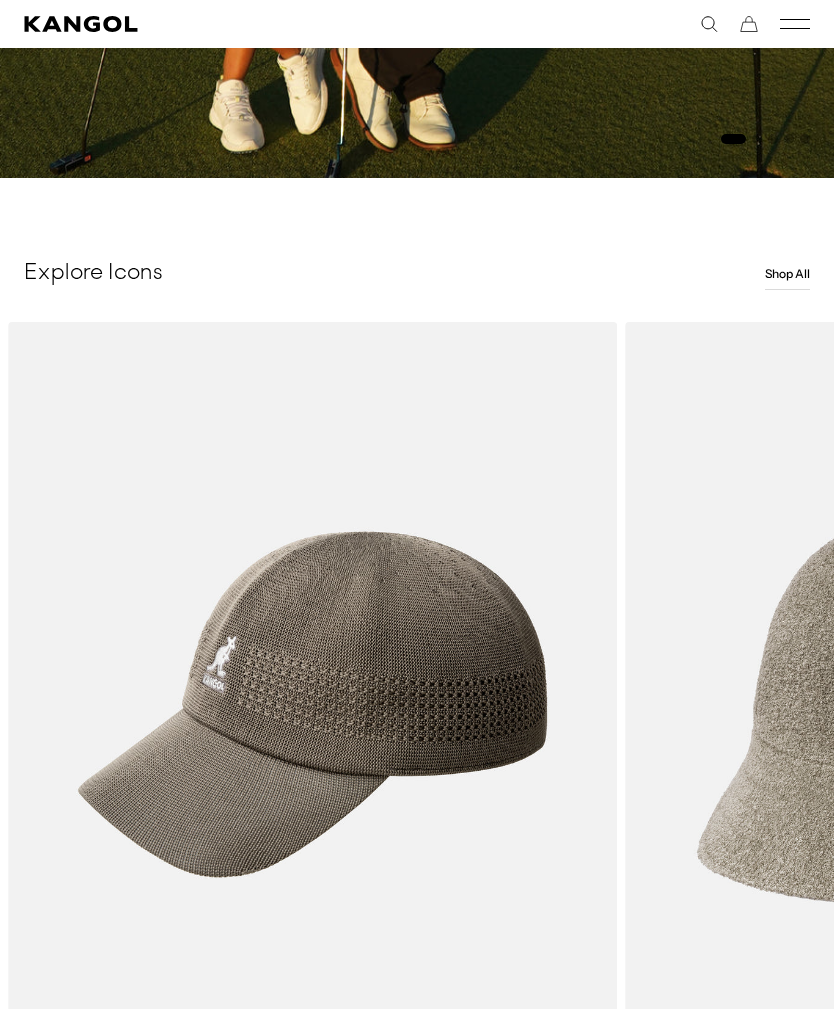 scroll, scrollTop: 870, scrollLeft: 0, axis: vertical 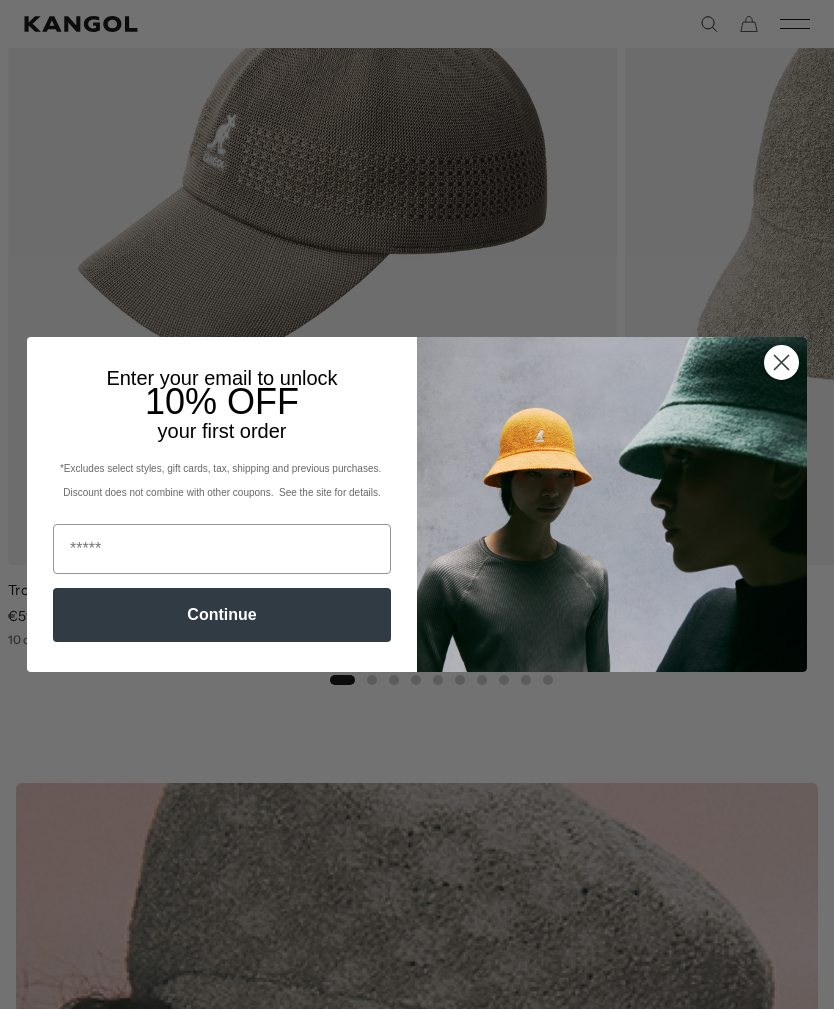 click at bounding box center [222, 549] 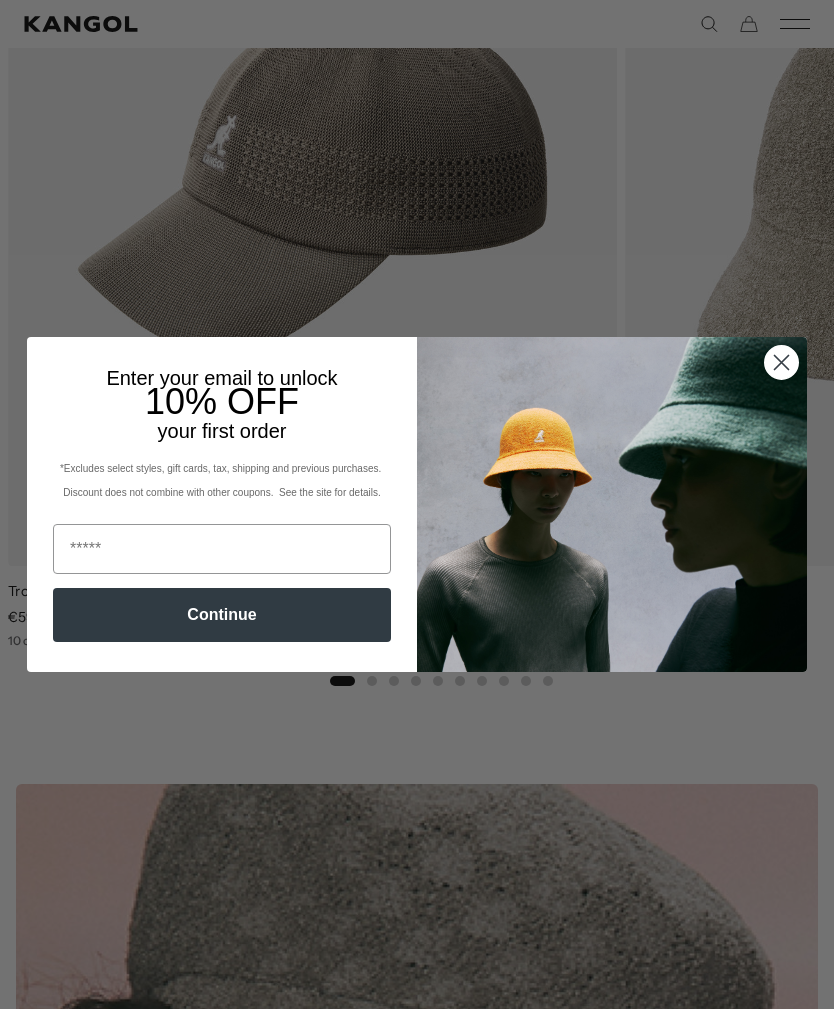 scroll, scrollTop: 0, scrollLeft: 0, axis: both 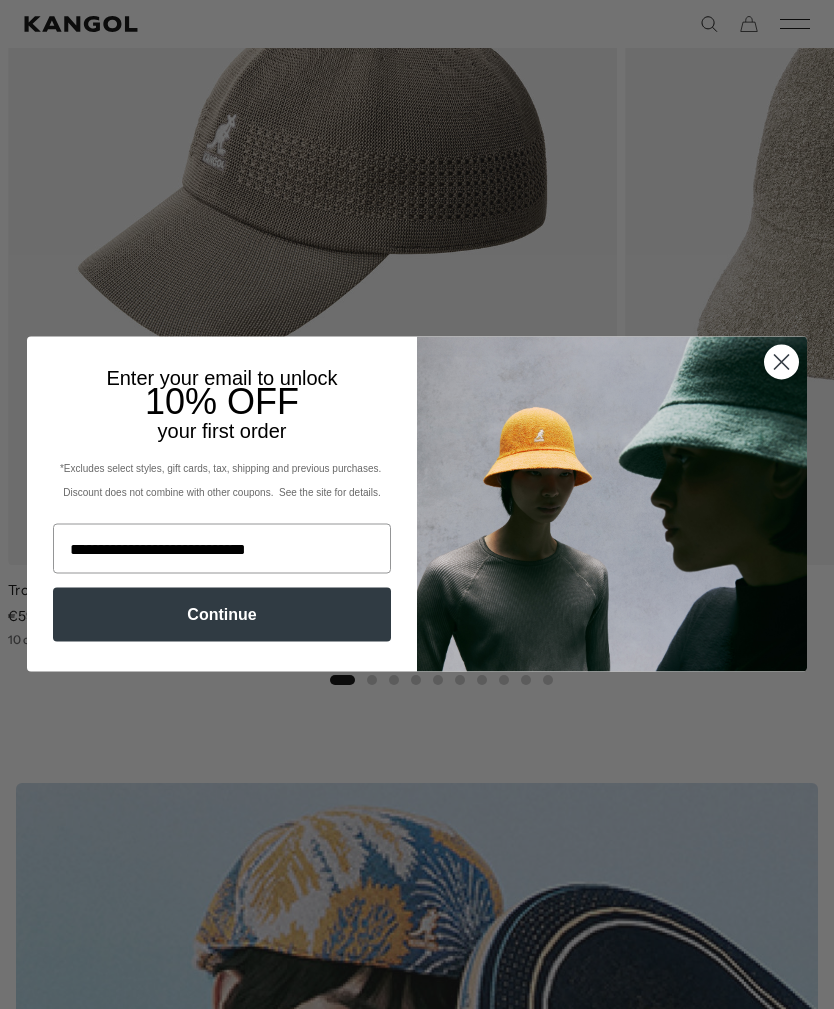 type on "**********" 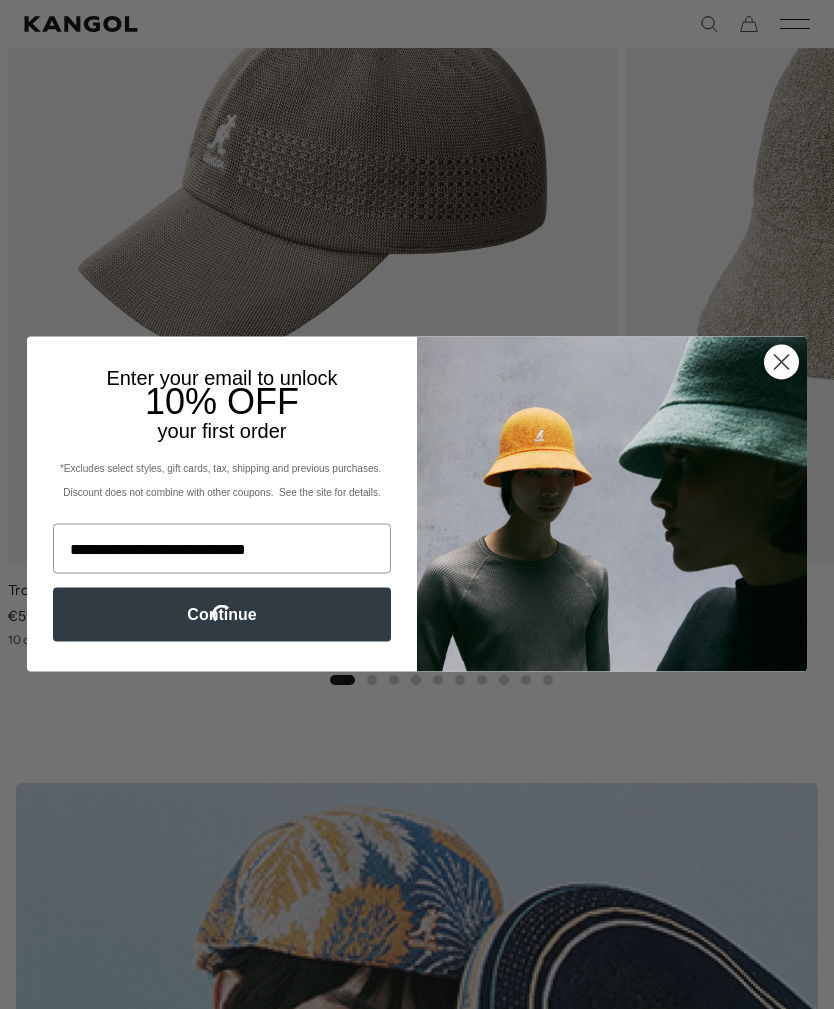 scroll, scrollTop: 1389, scrollLeft: 0, axis: vertical 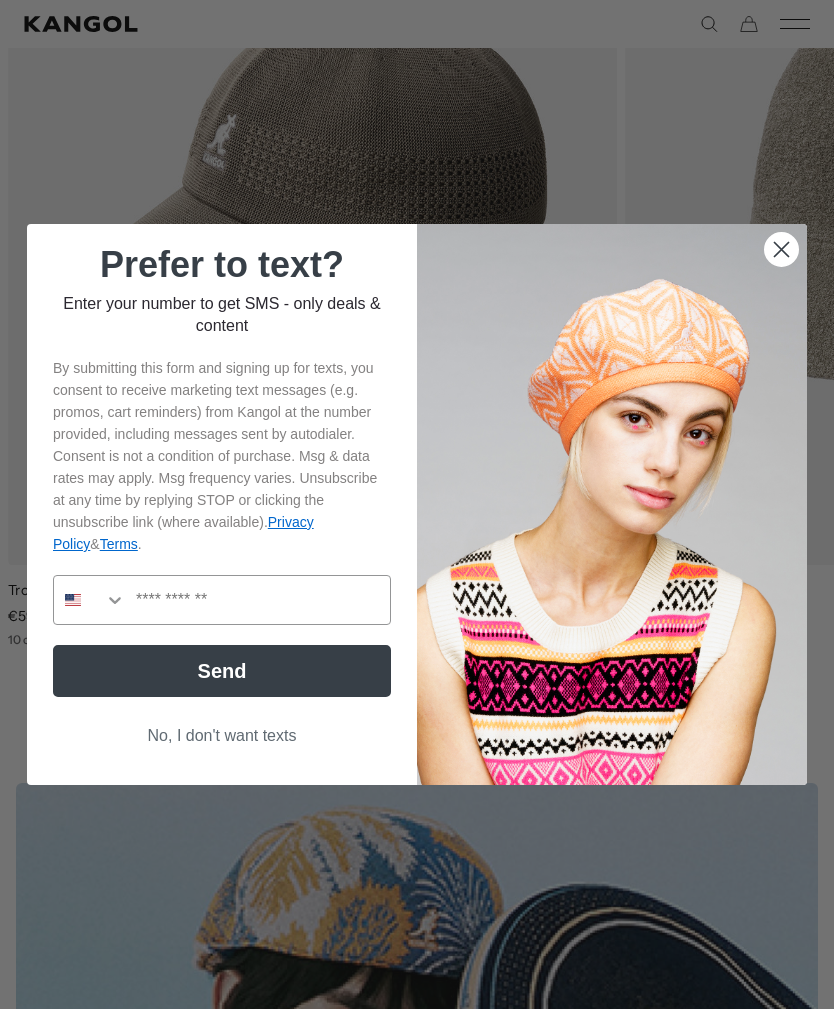 click at bounding box center (258, 600) 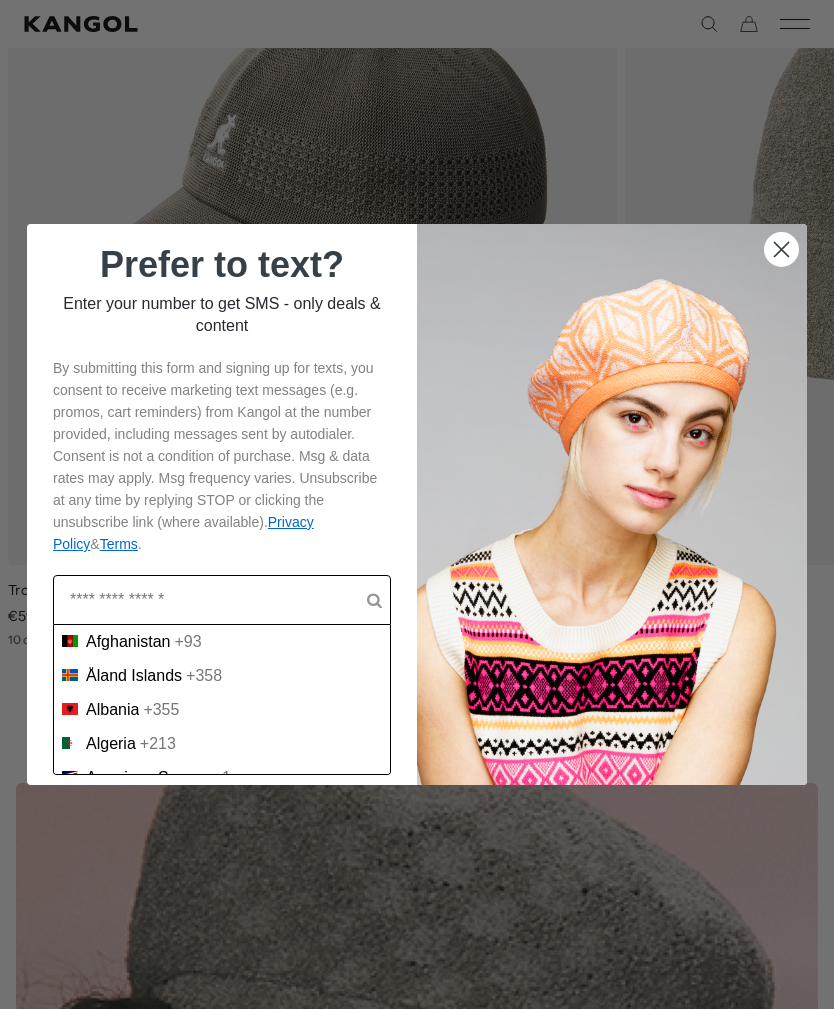 click at bounding box center [218, 600] 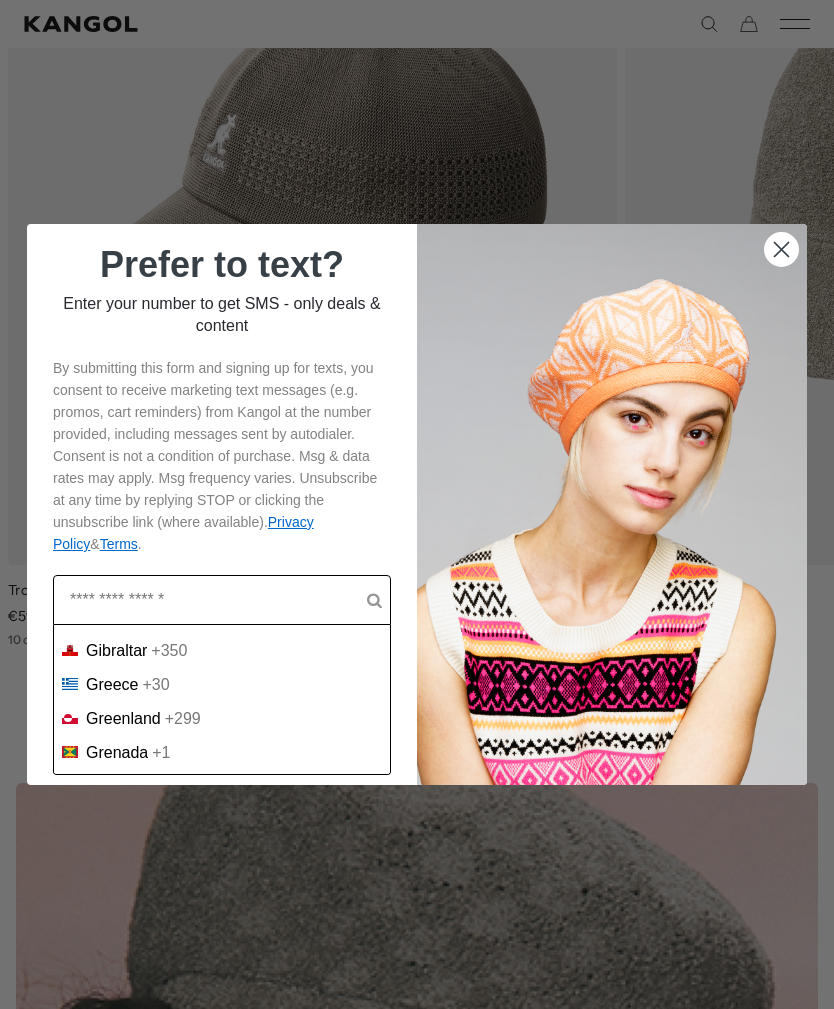 scroll, scrollTop: 2819, scrollLeft: 0, axis: vertical 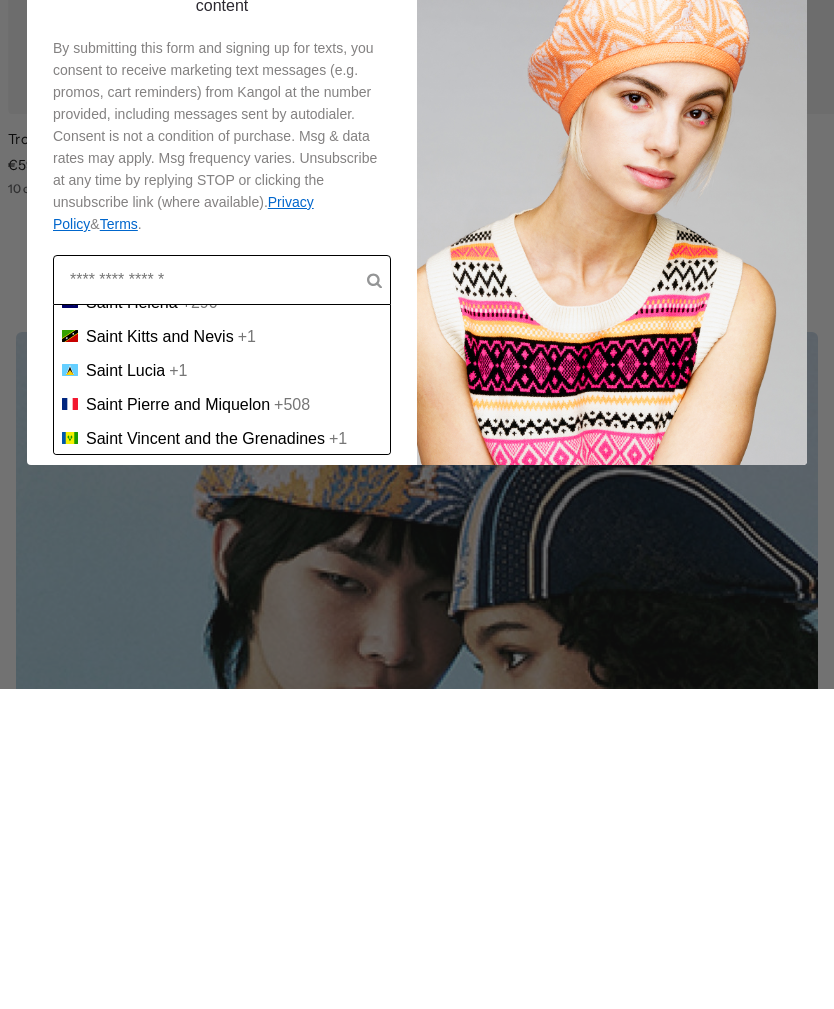 click on "Portugal" at bounding box center (116, 385) 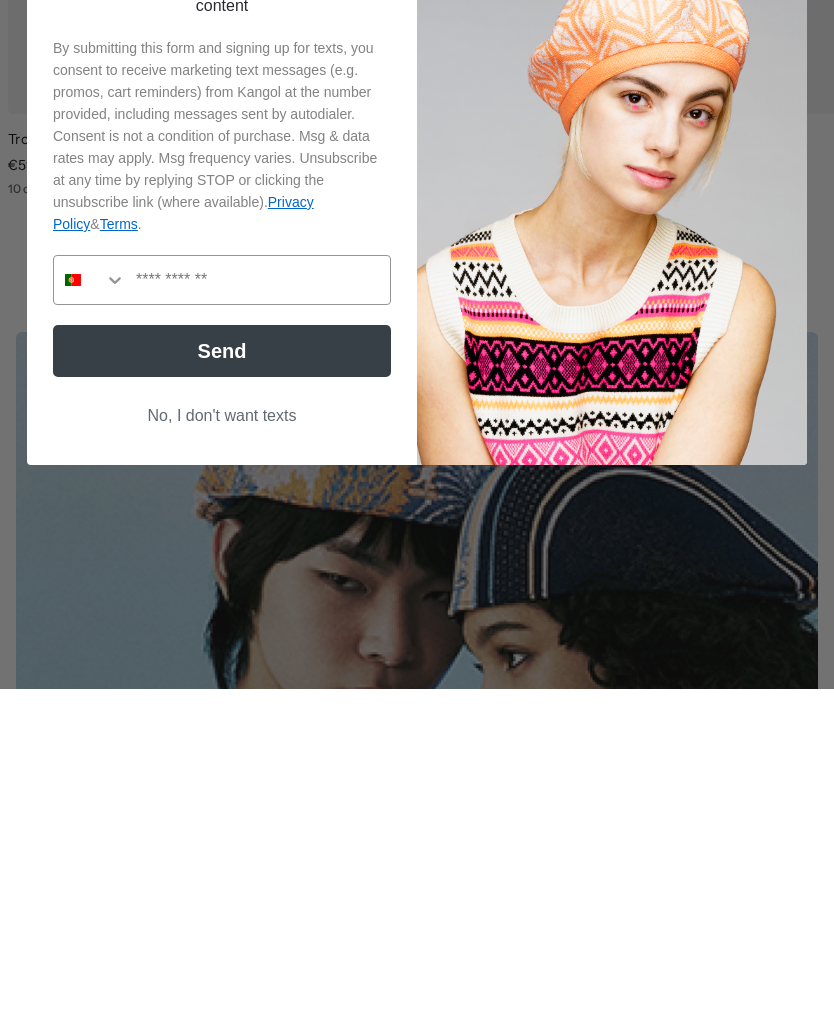 scroll, scrollTop: 1840, scrollLeft: 0, axis: vertical 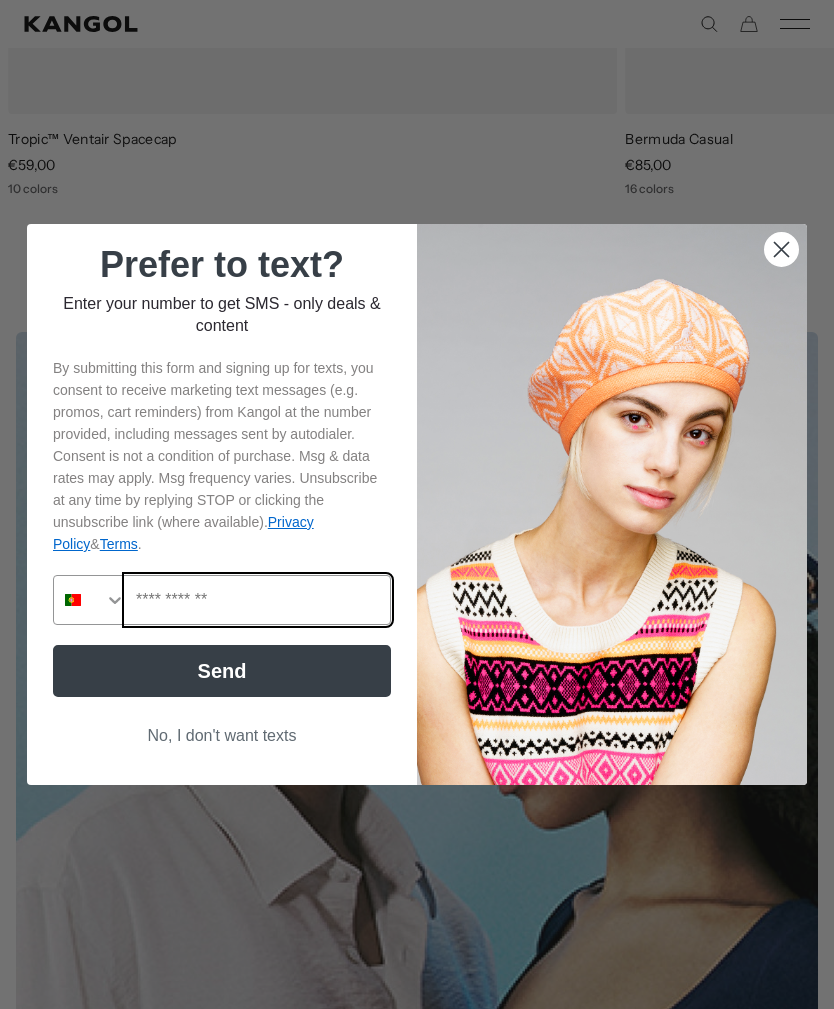 click at bounding box center [258, 600] 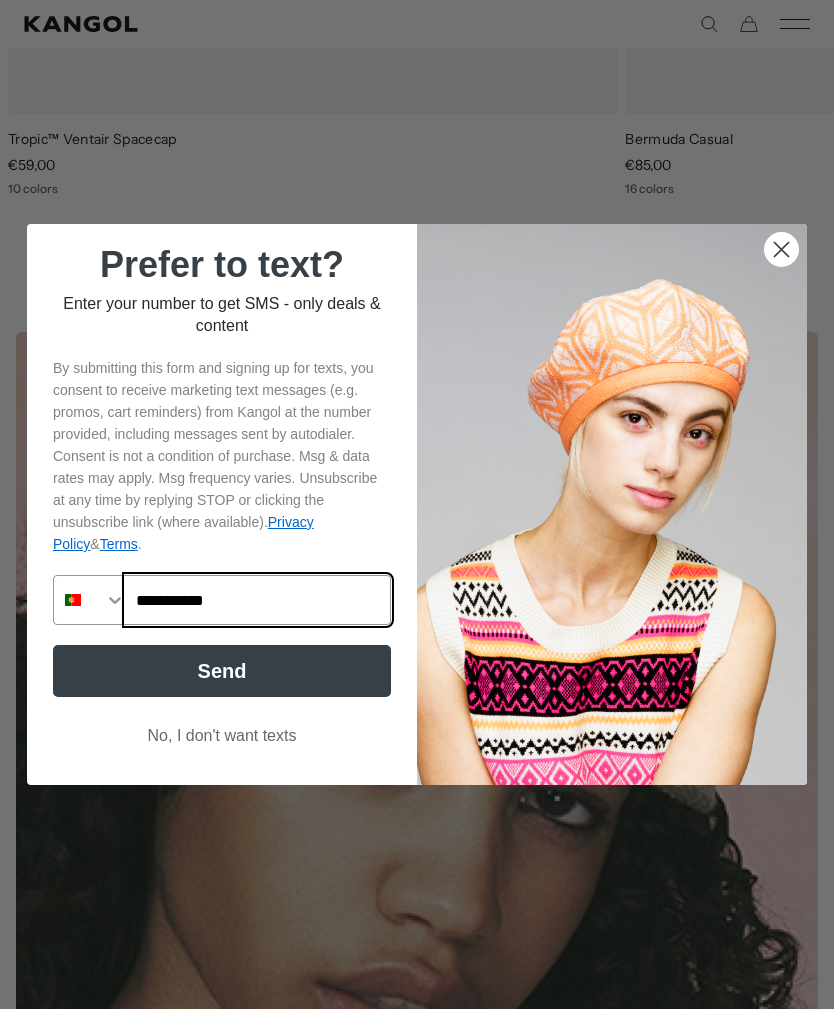 scroll, scrollTop: 0, scrollLeft: 0, axis: both 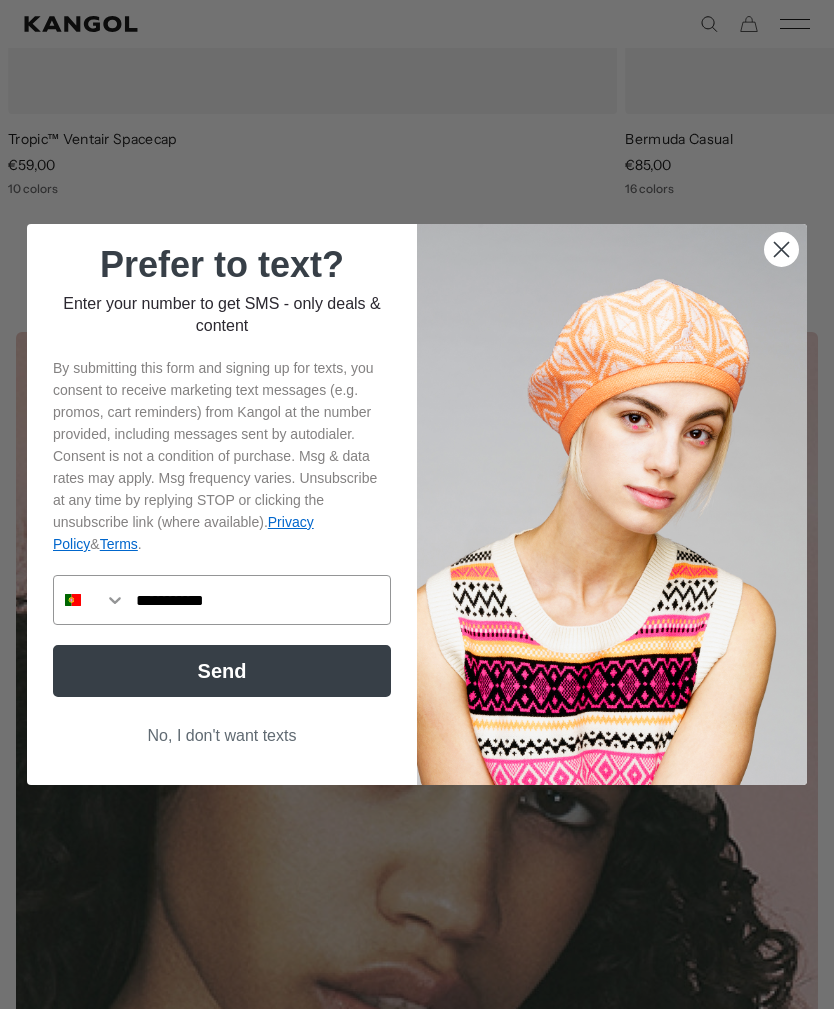 click on "Send" at bounding box center (222, 671) 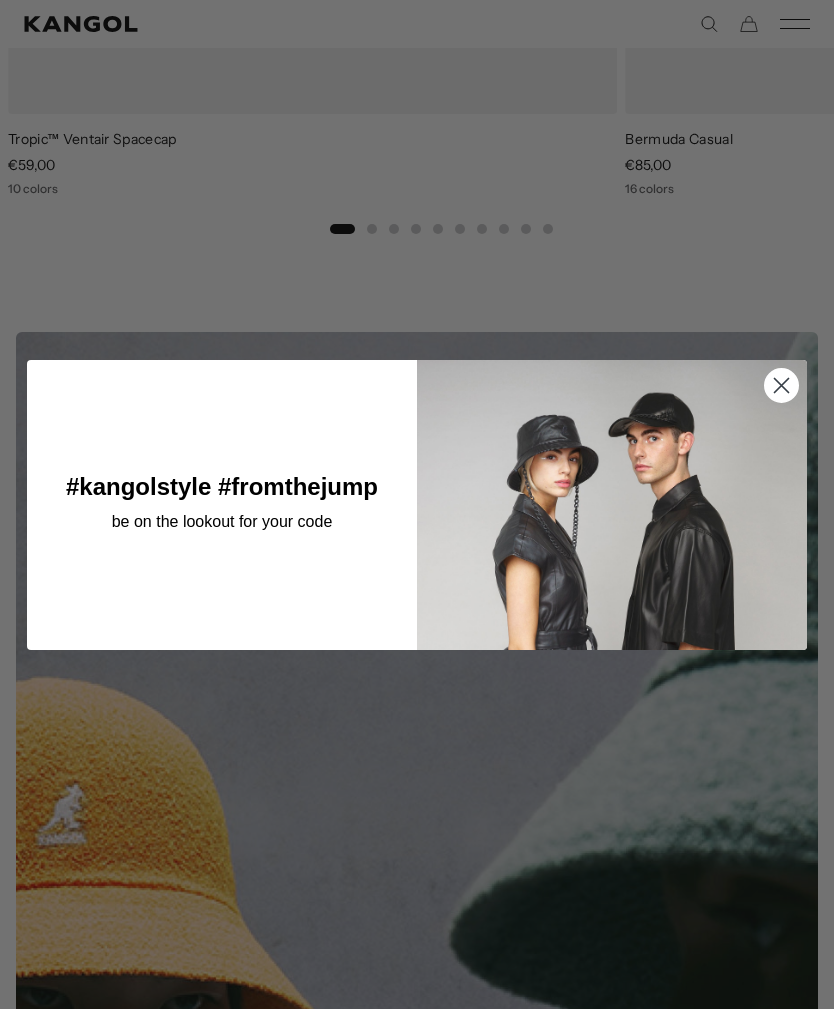scroll, scrollTop: 0, scrollLeft: 412, axis: horizontal 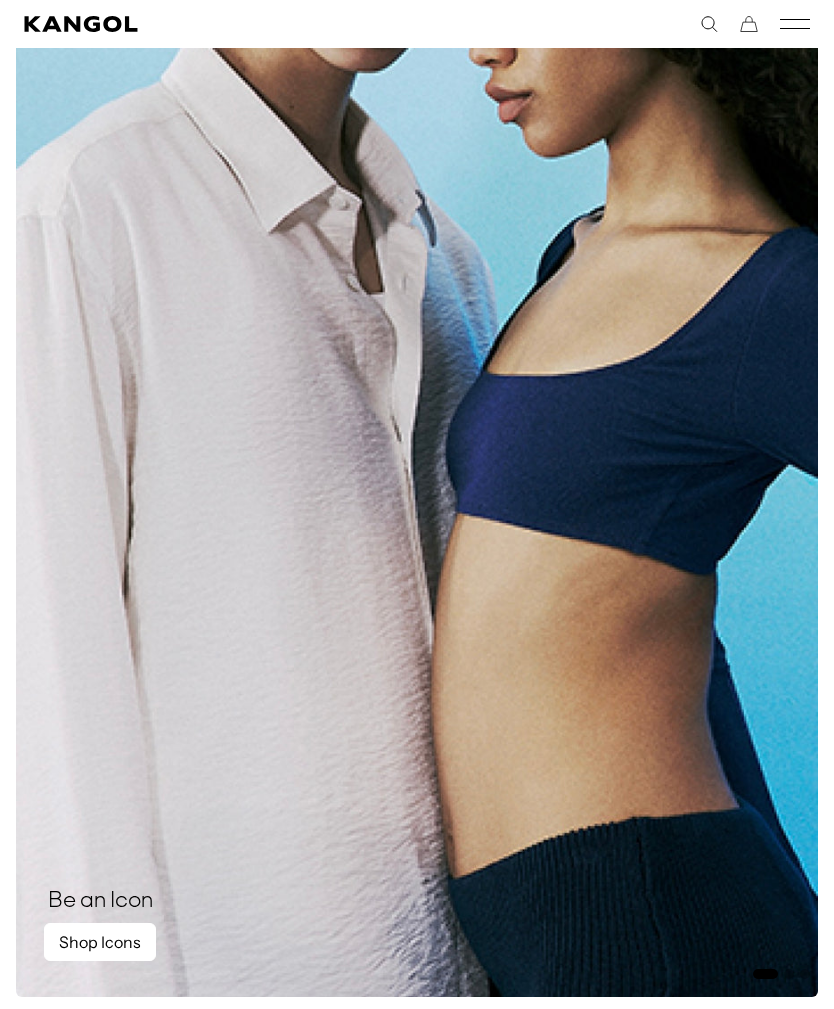 click on "Shop Icons" at bounding box center (100, 942) 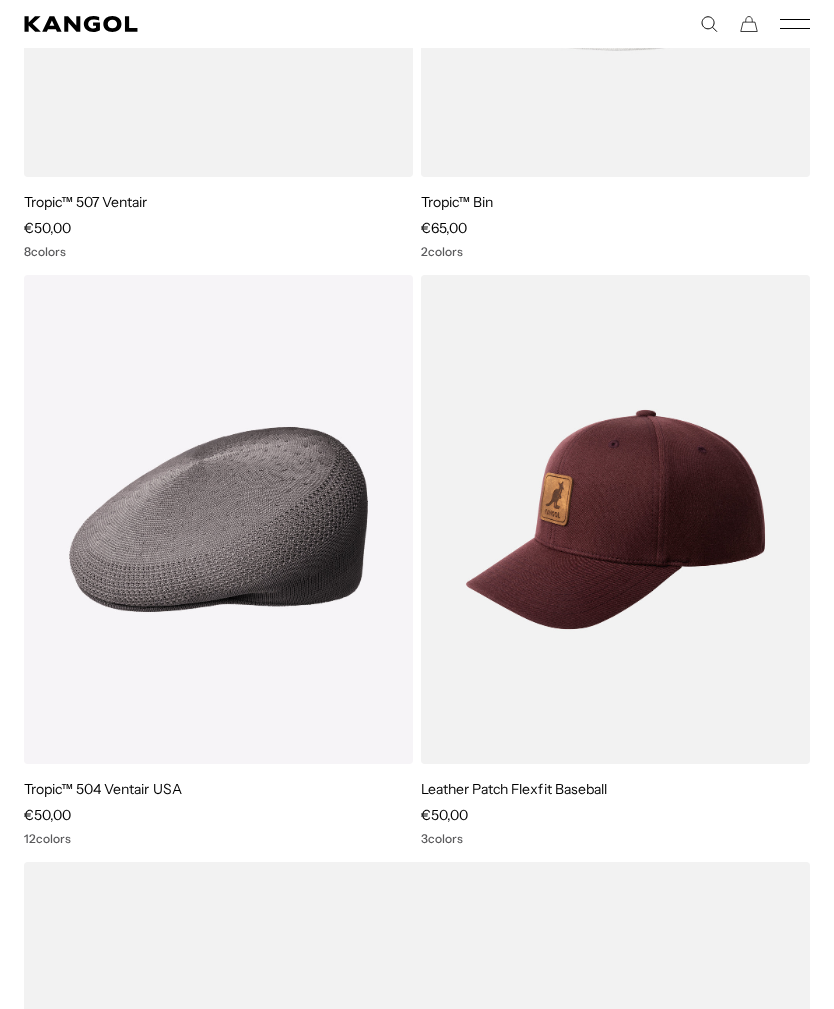 scroll, scrollTop: 570, scrollLeft: 0, axis: vertical 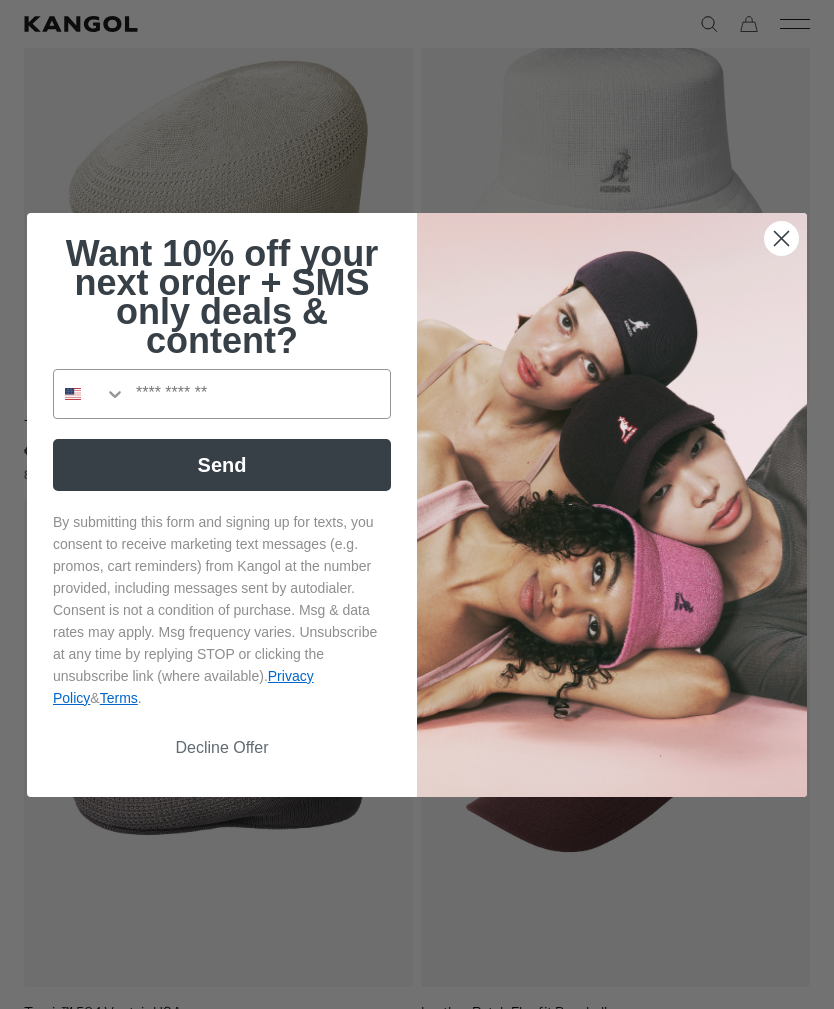 click 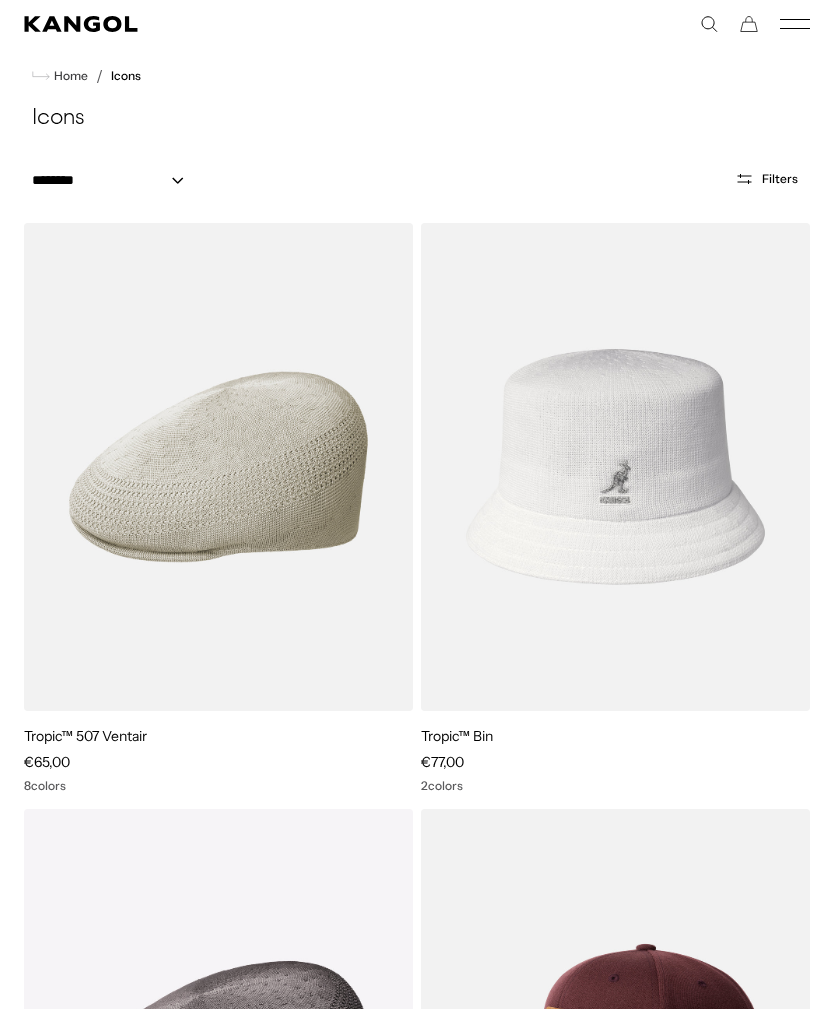 scroll, scrollTop: 0, scrollLeft: 0, axis: both 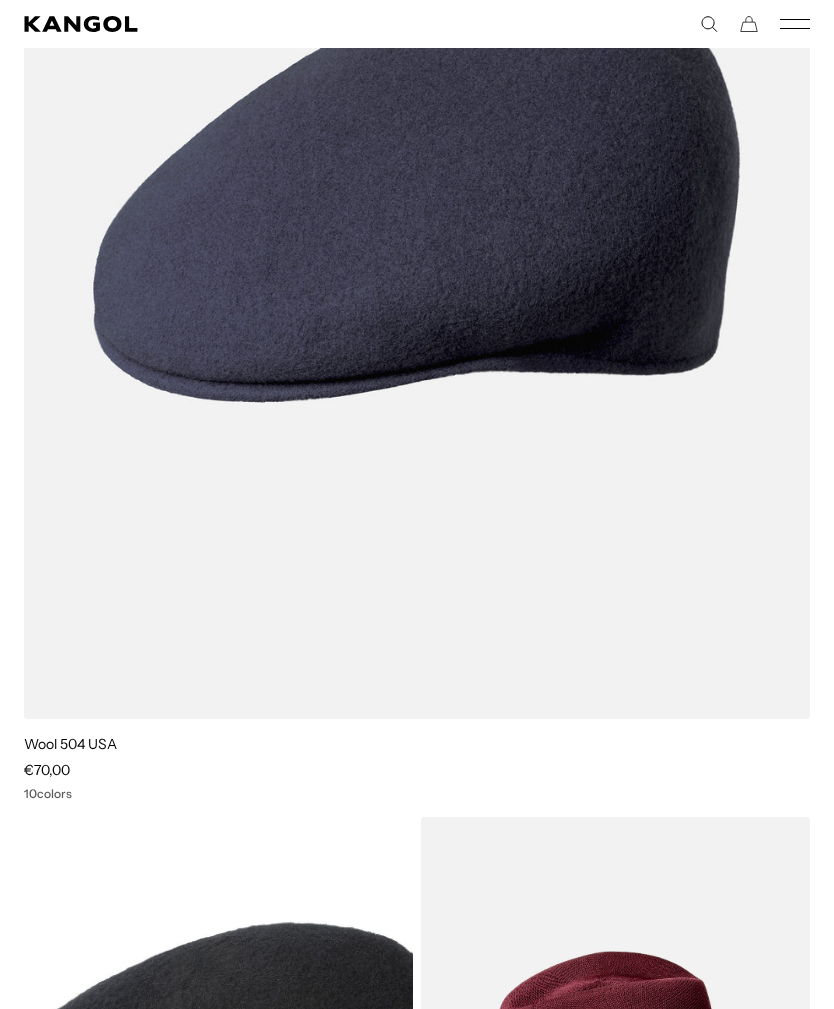 click at bounding box center [0, 0] 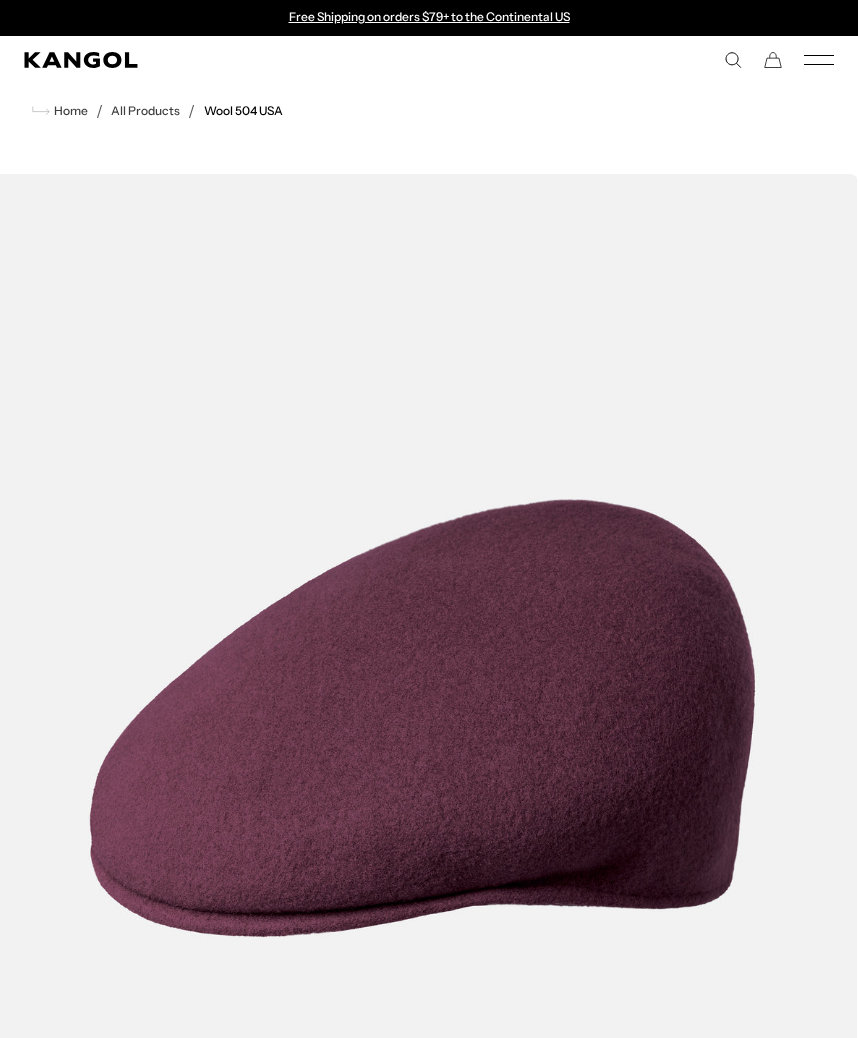 scroll, scrollTop: 491, scrollLeft: 0, axis: vertical 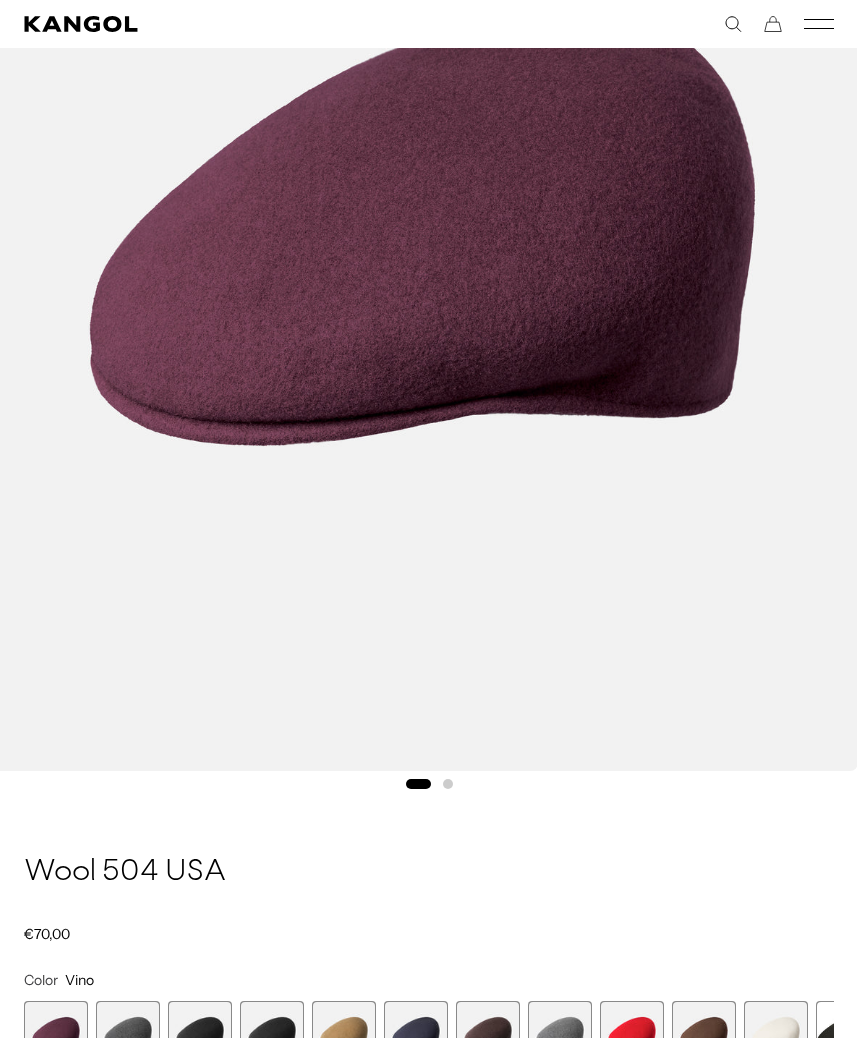 click at bounding box center (632, 1033) 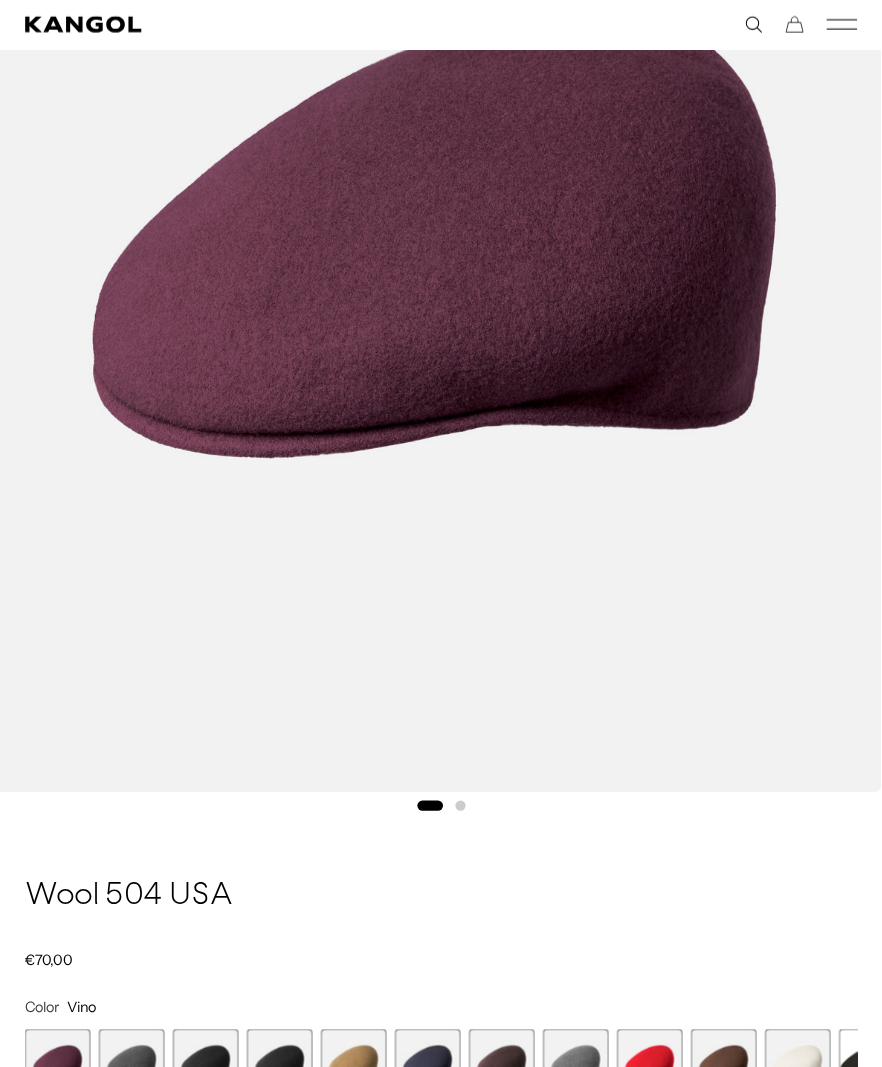 scroll, scrollTop: 492, scrollLeft: 0, axis: vertical 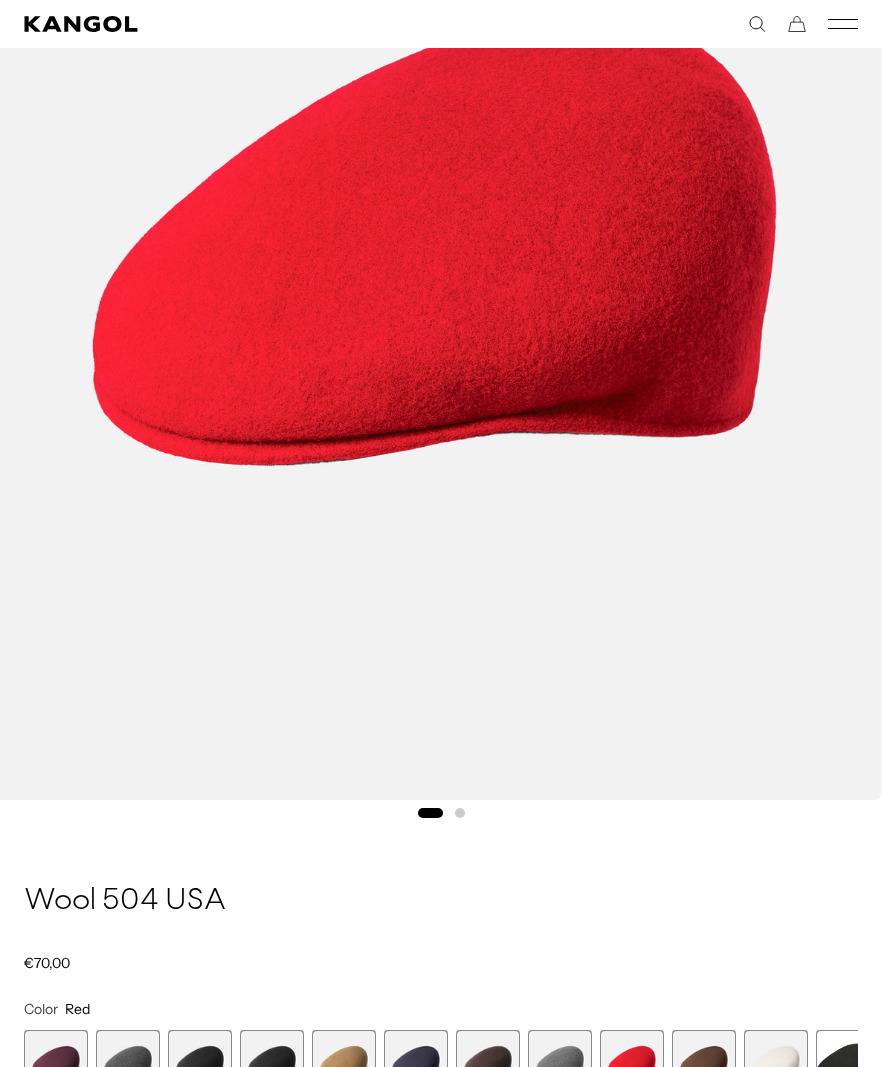 click at bounding box center [848, 1062] 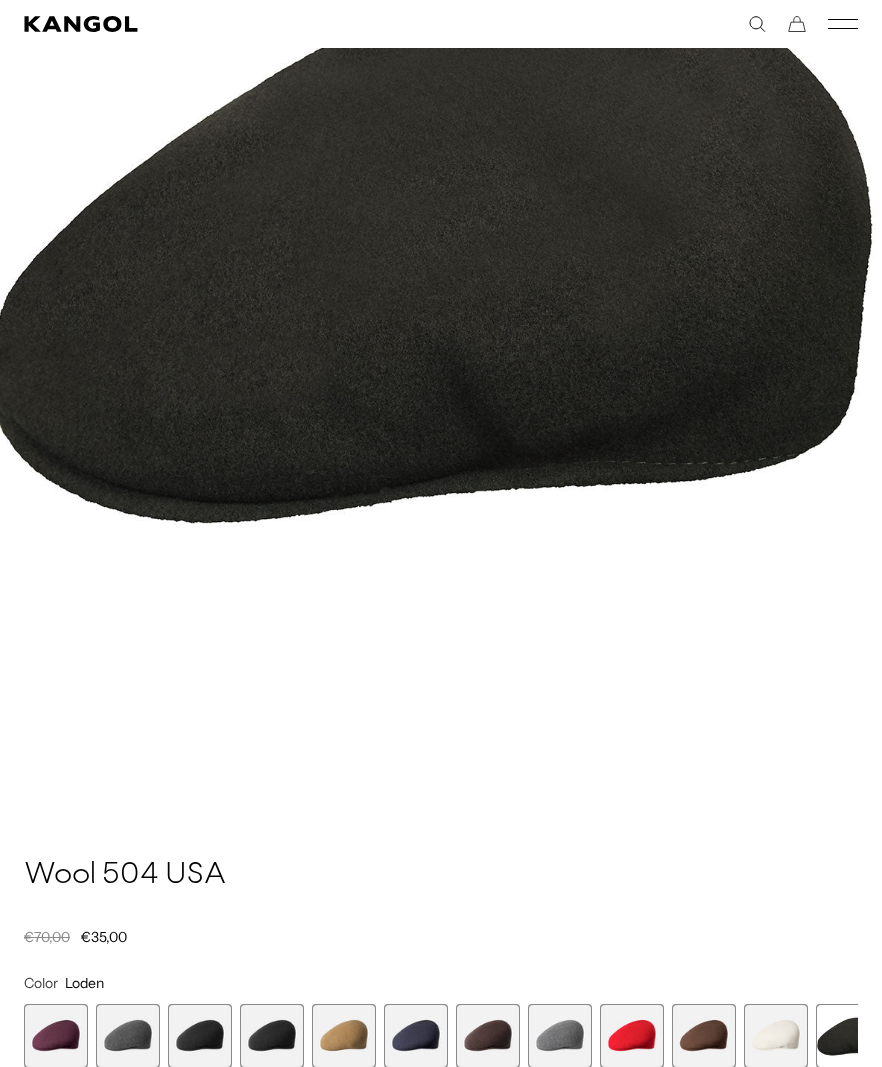 scroll, scrollTop: 0, scrollLeft: 0, axis: both 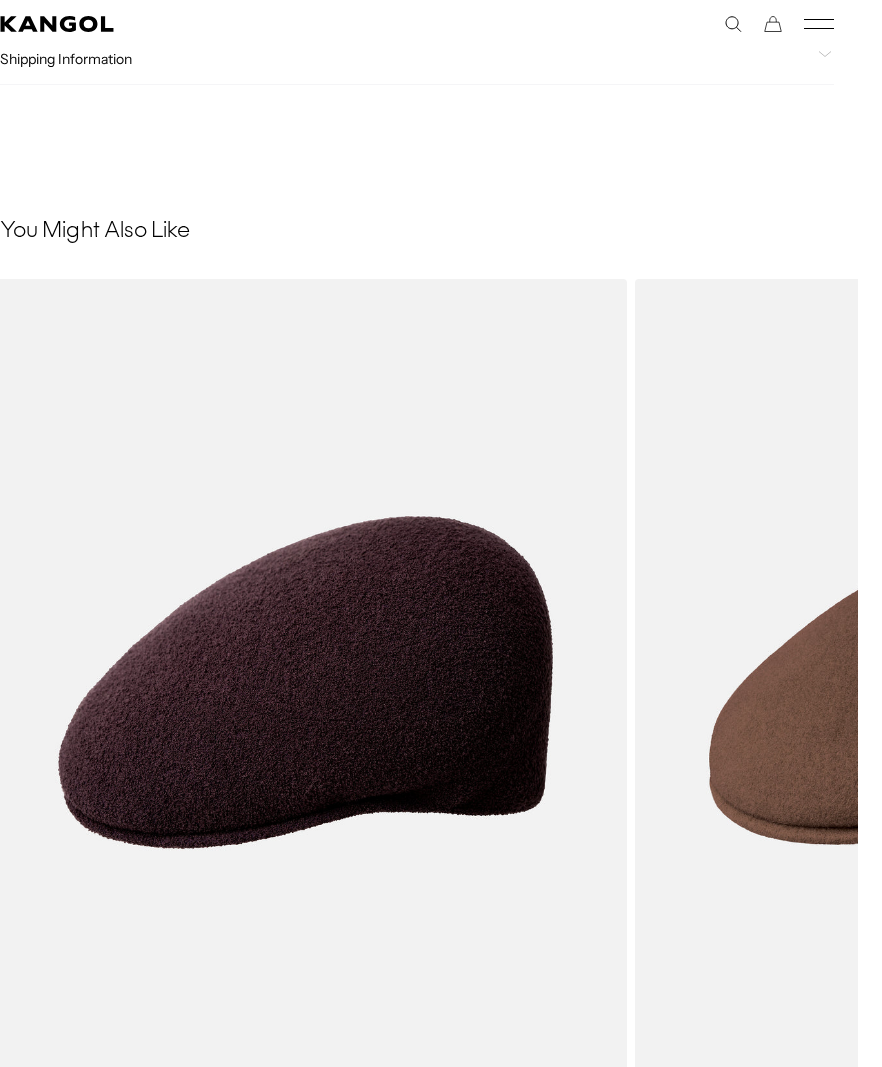 click at bounding box center [0, 0] 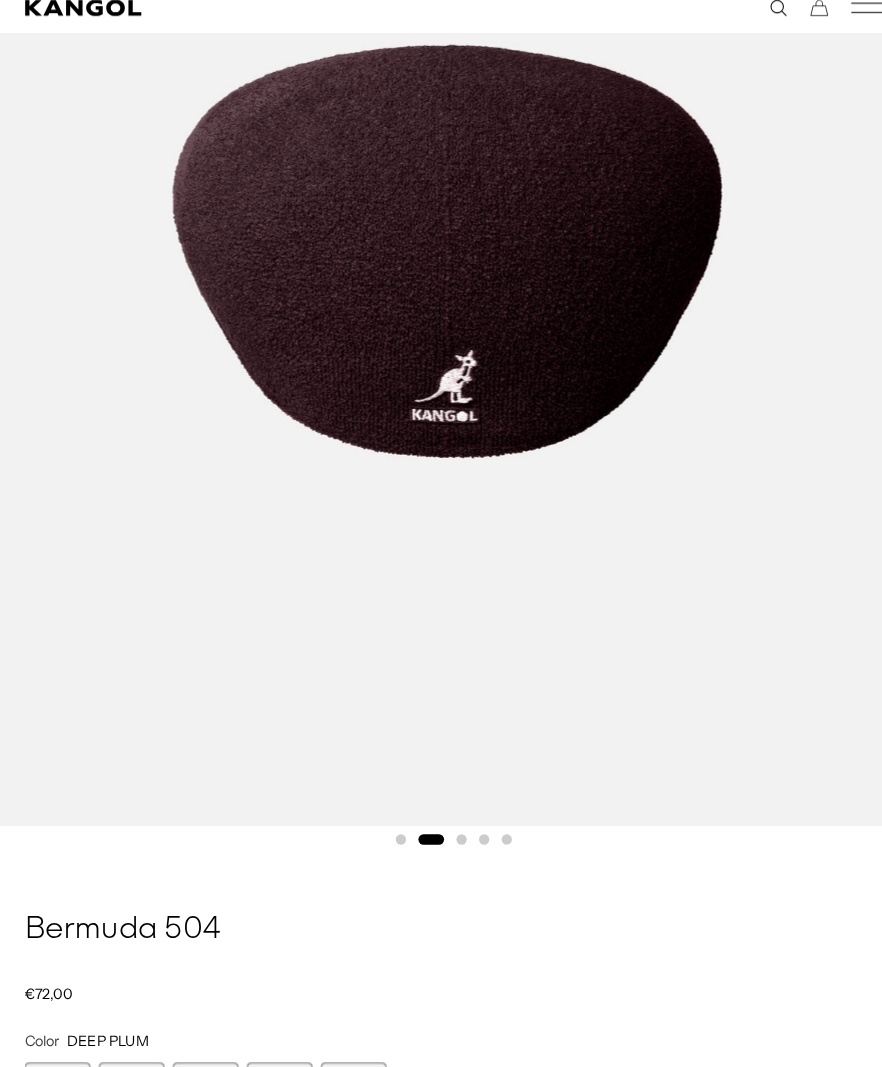 scroll, scrollTop: 480, scrollLeft: 0, axis: vertical 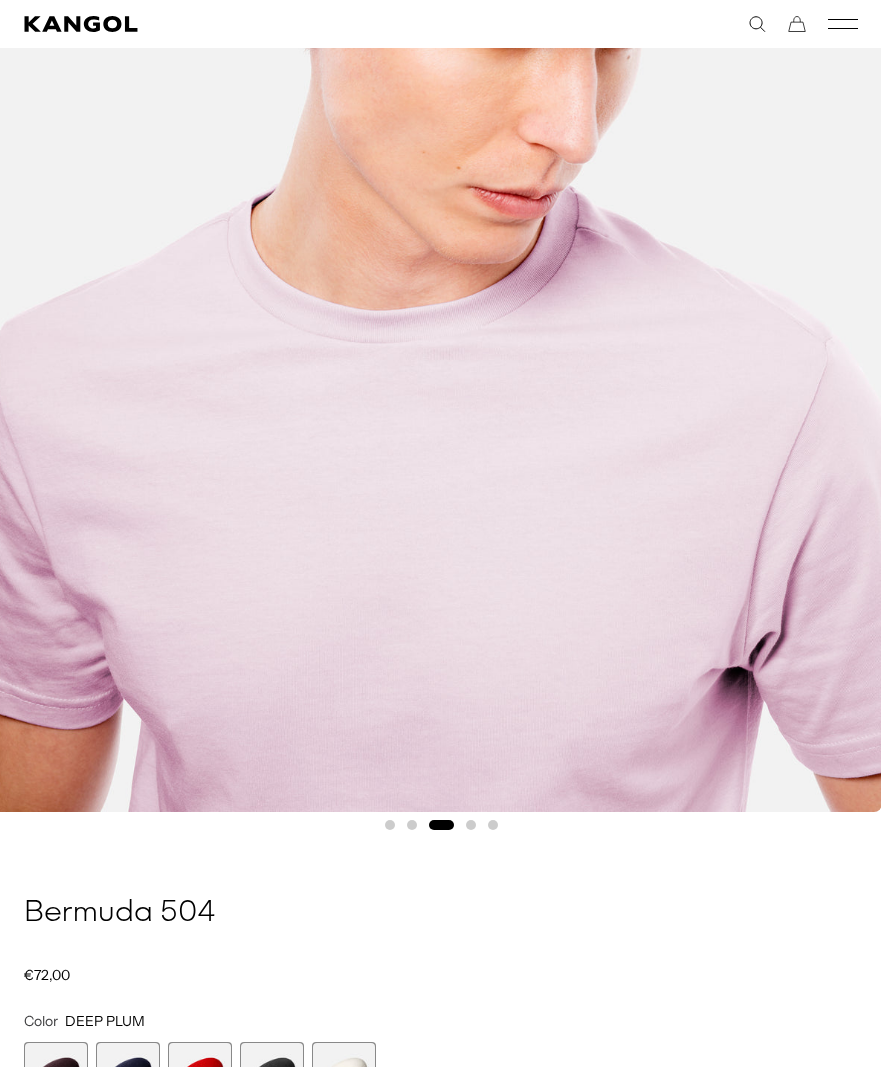 click at bounding box center (435, 253) 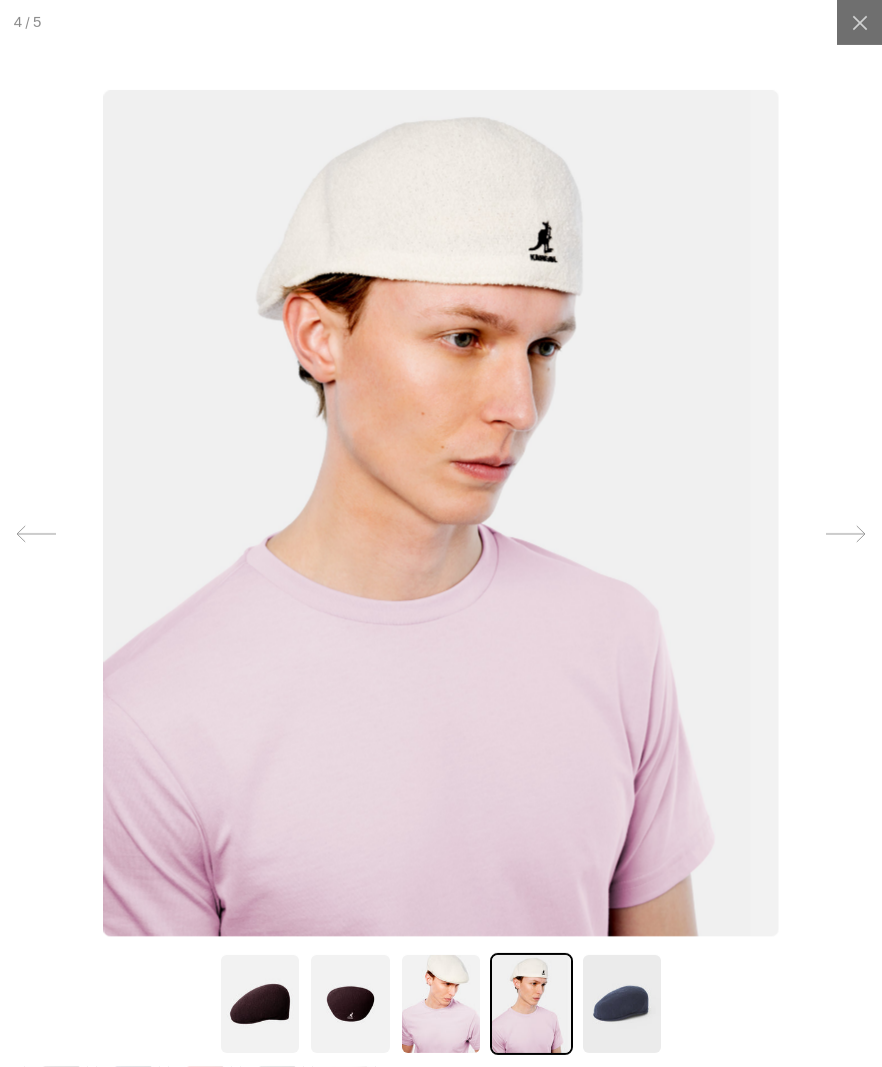 scroll, scrollTop: 0, scrollLeft: 0, axis: both 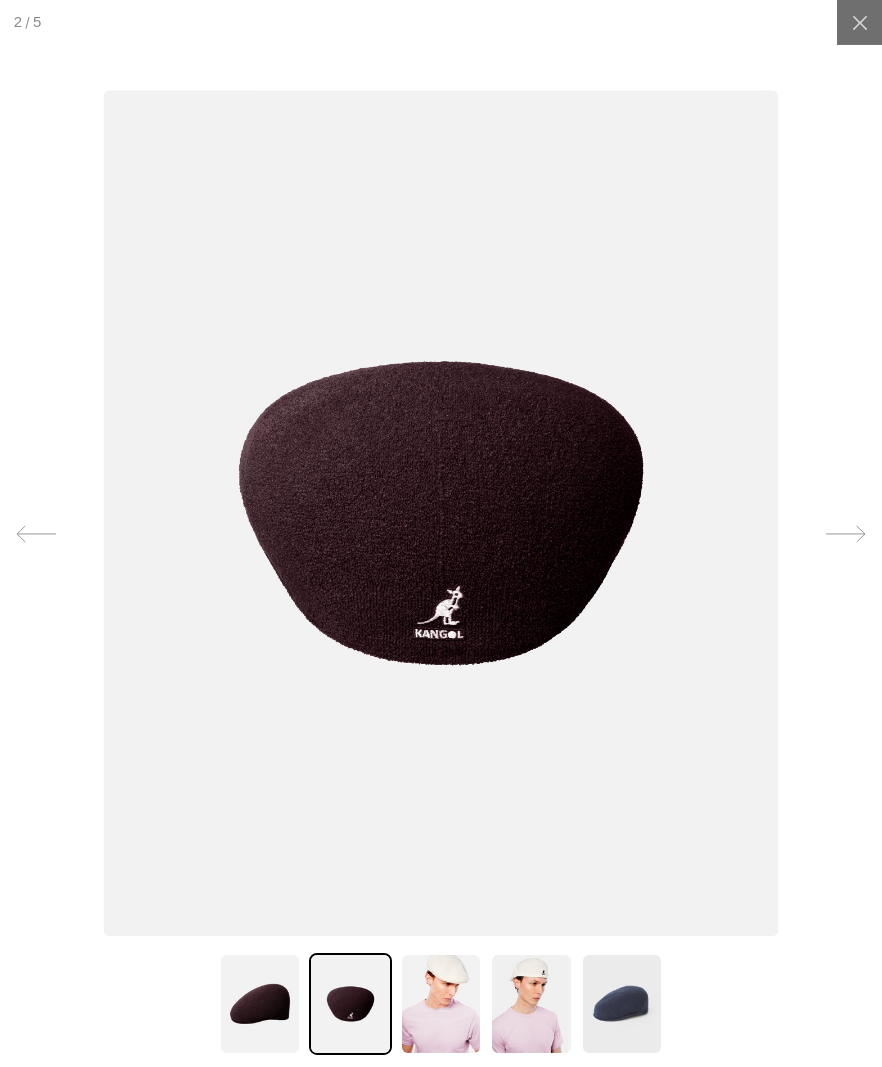 click at bounding box center [859, 22] 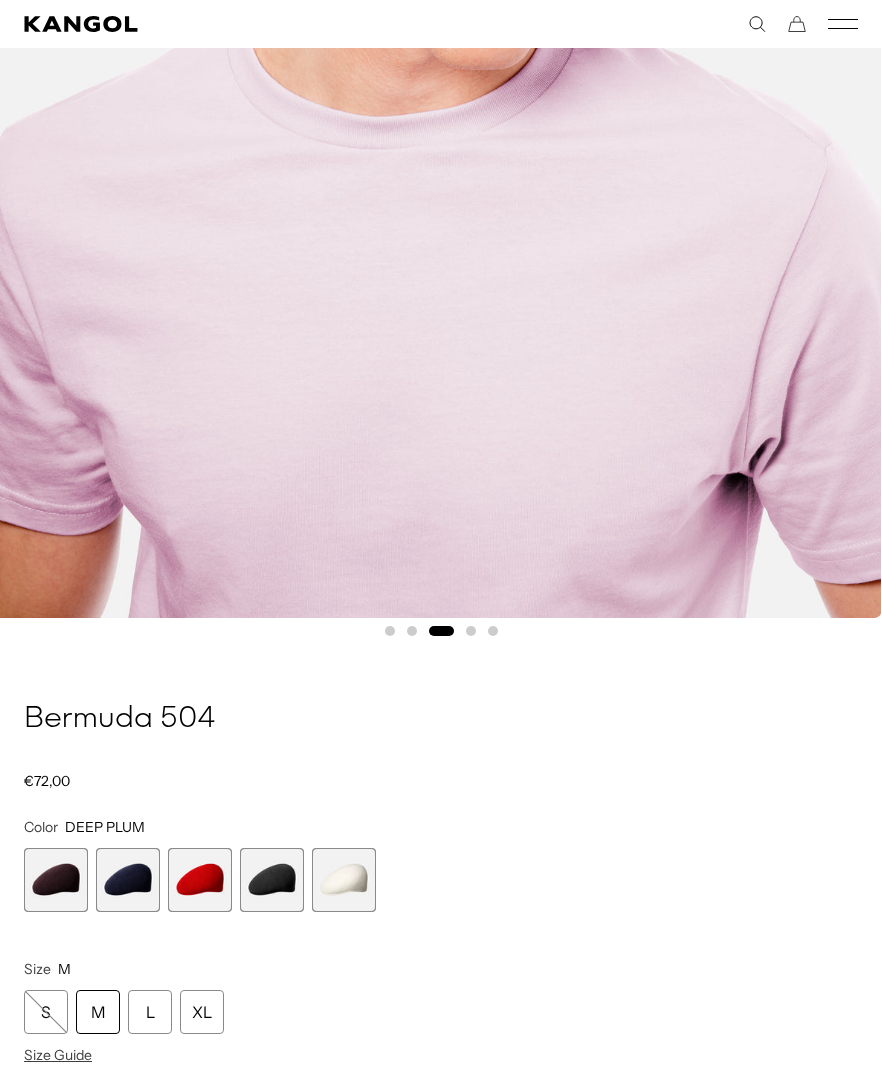 scroll, scrollTop: 675, scrollLeft: 0, axis: vertical 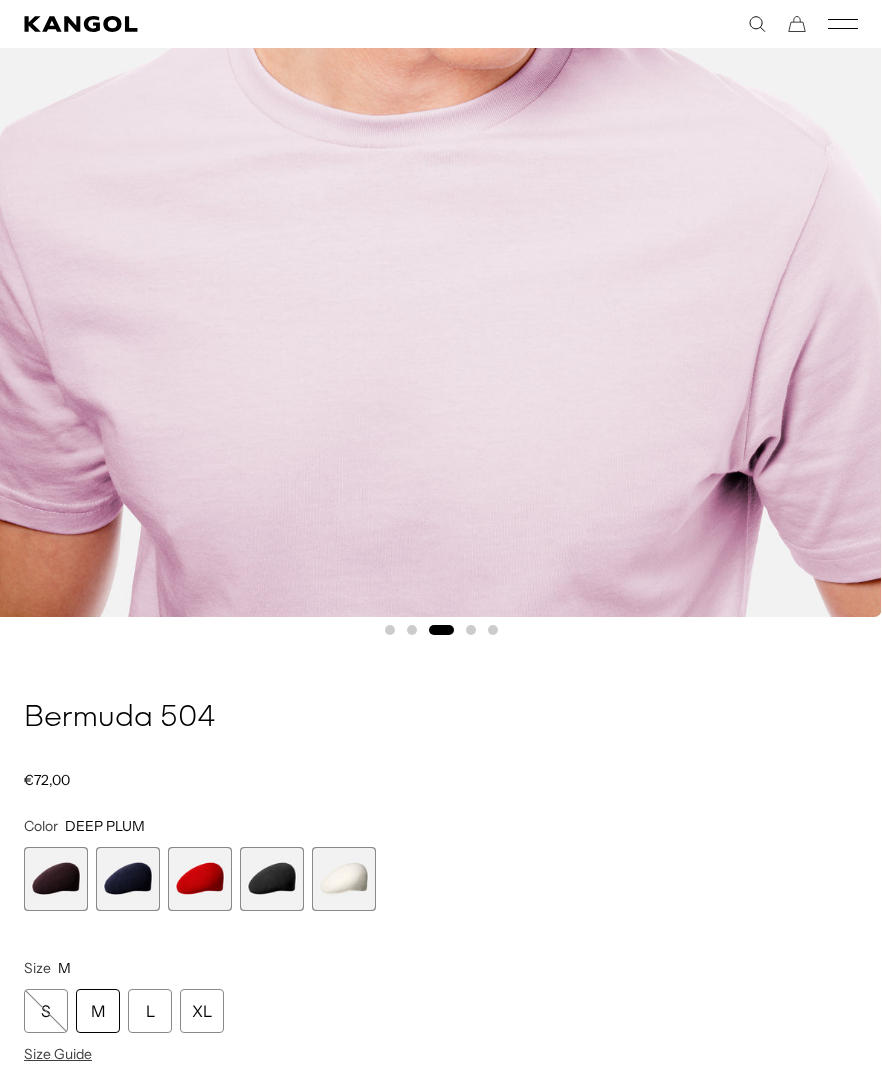 click at bounding box center [56, 879] 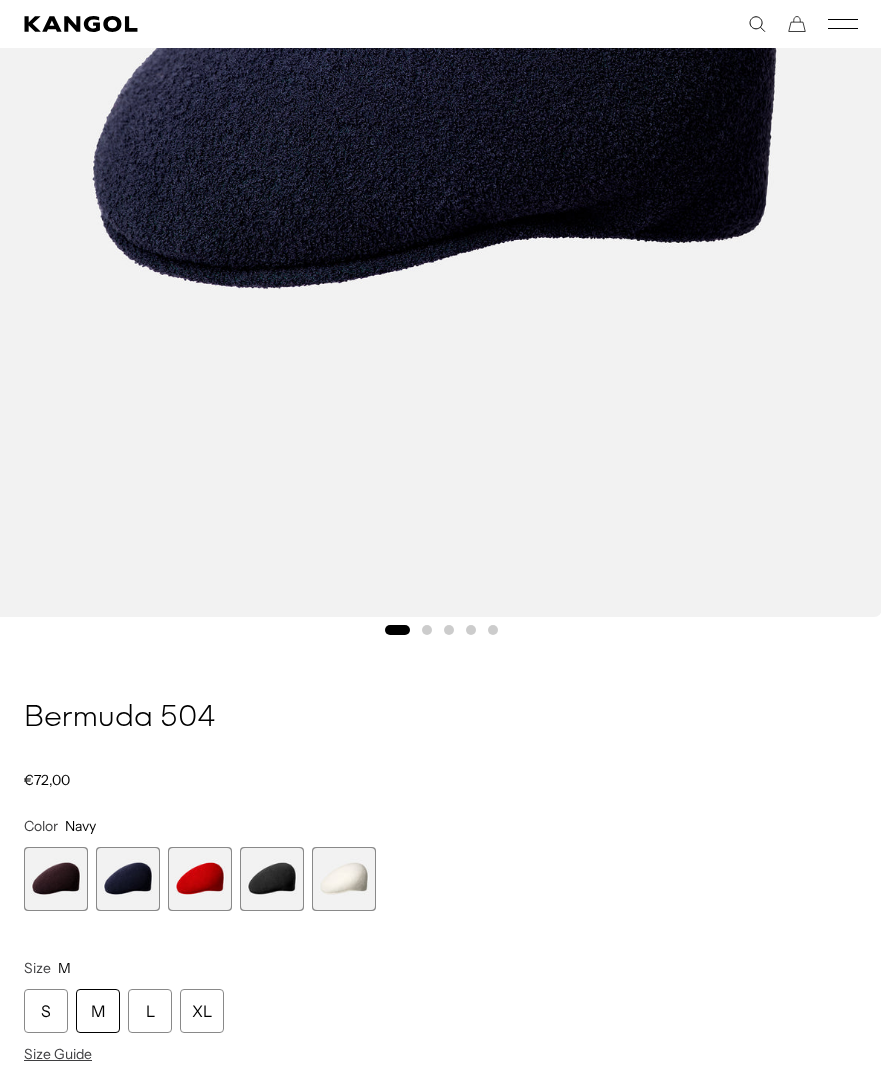 scroll, scrollTop: 584, scrollLeft: 0, axis: vertical 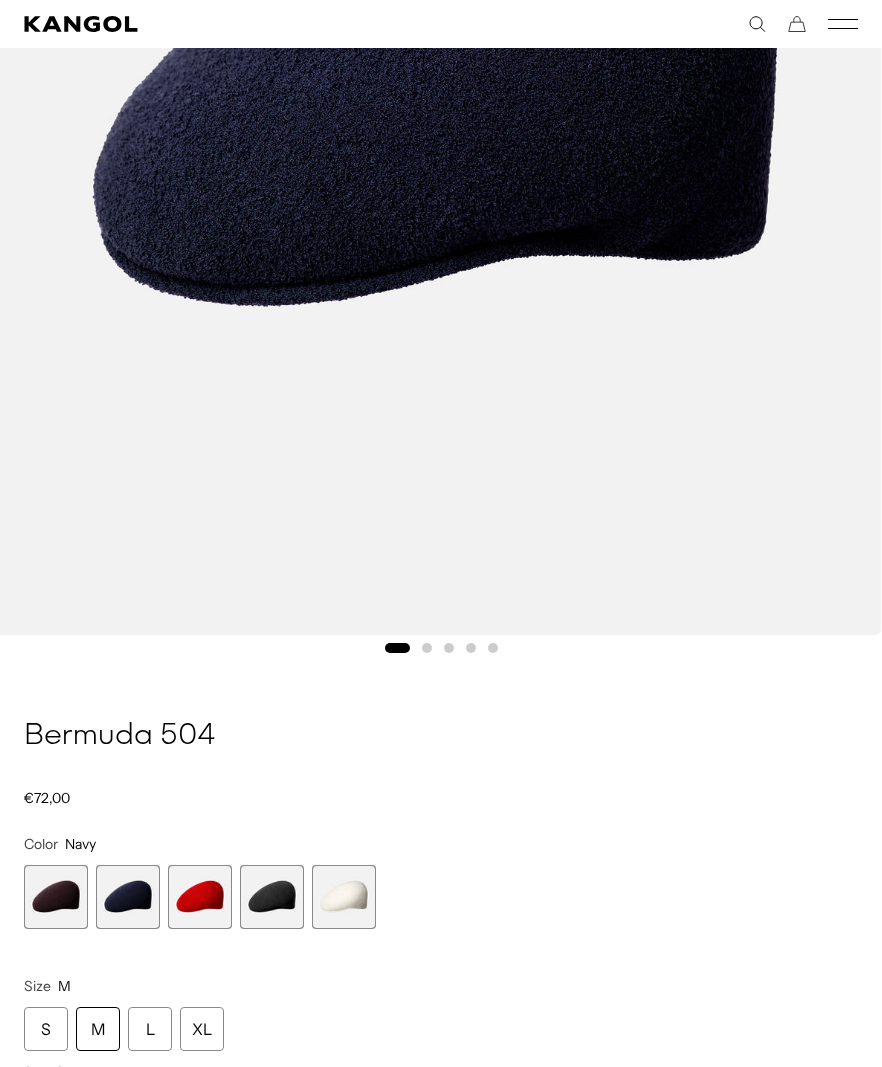click at bounding box center (200, 897) 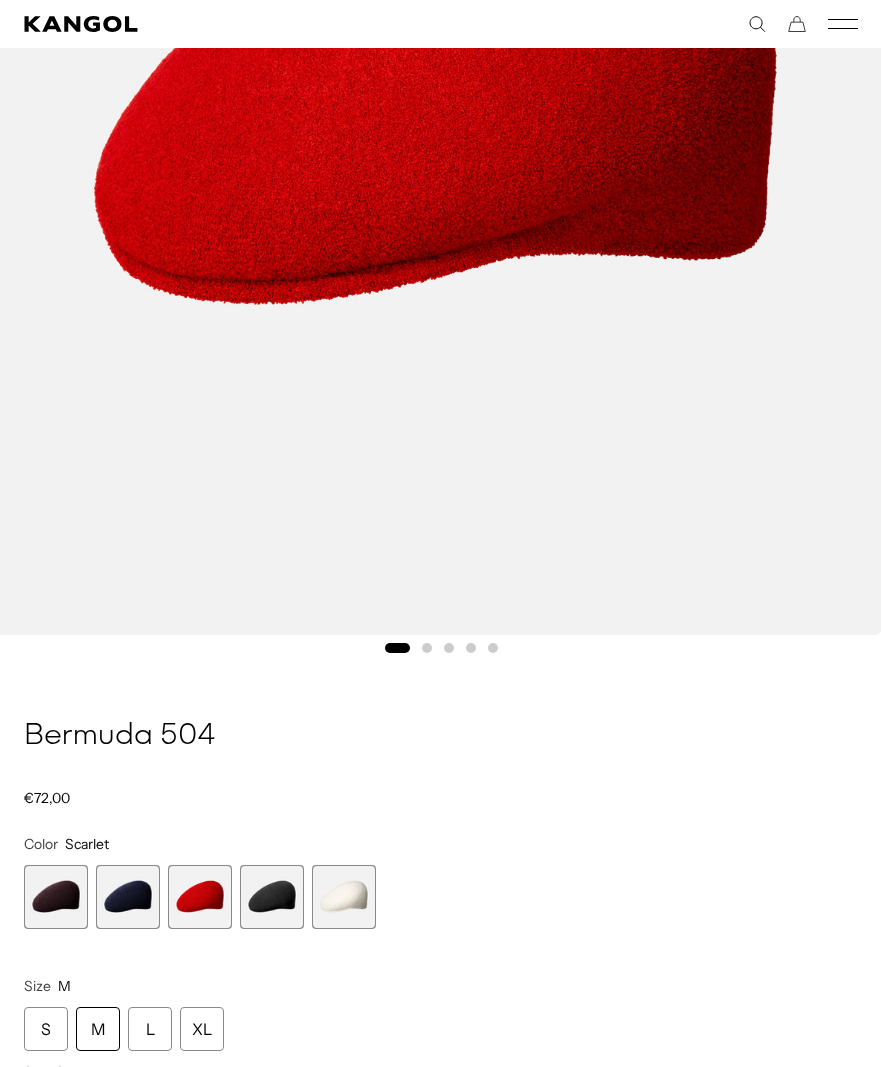 click at bounding box center [272, 897] 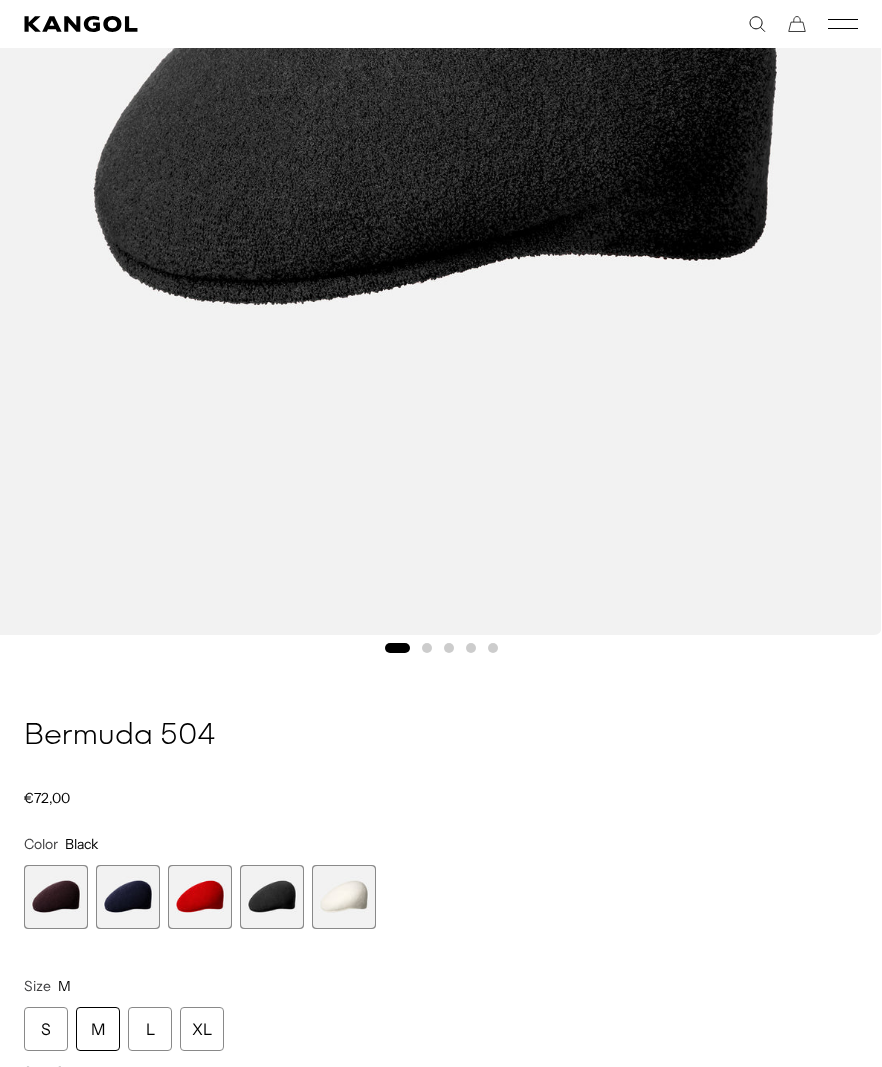scroll, scrollTop: 585, scrollLeft: 24, axis: both 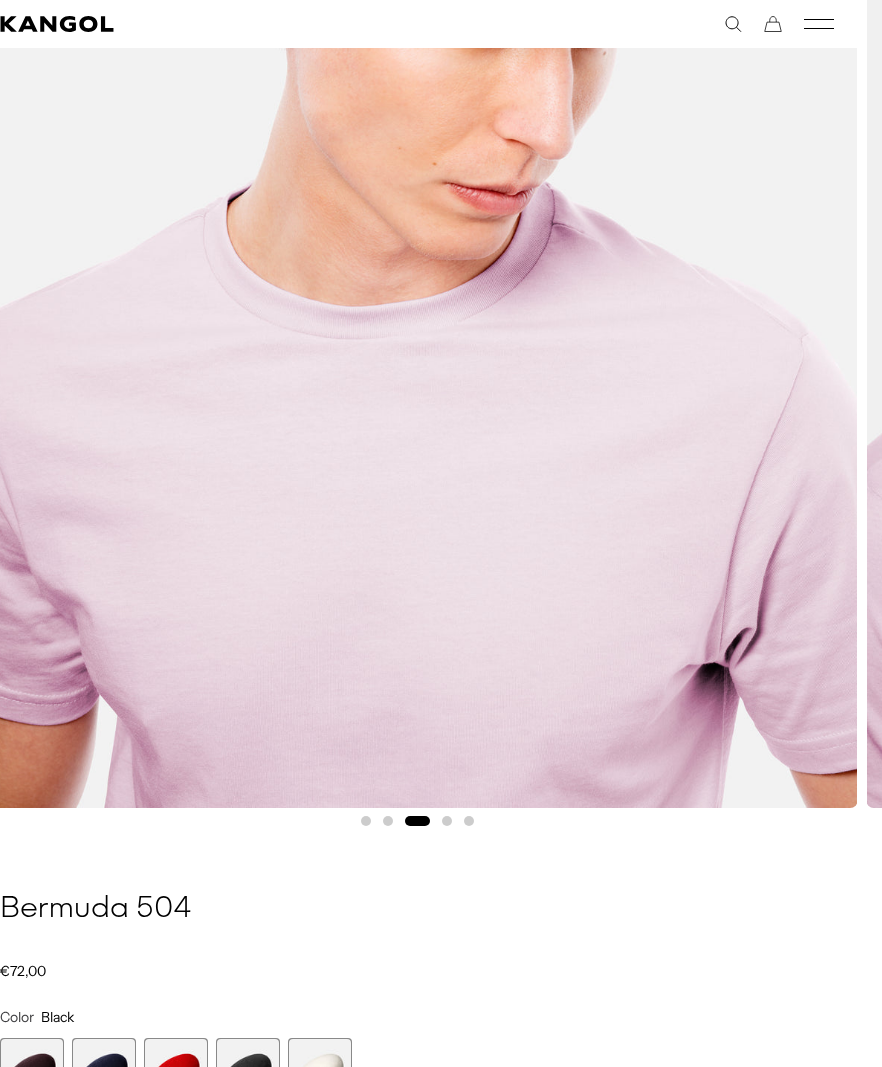 click at bounding box center (411, 249) 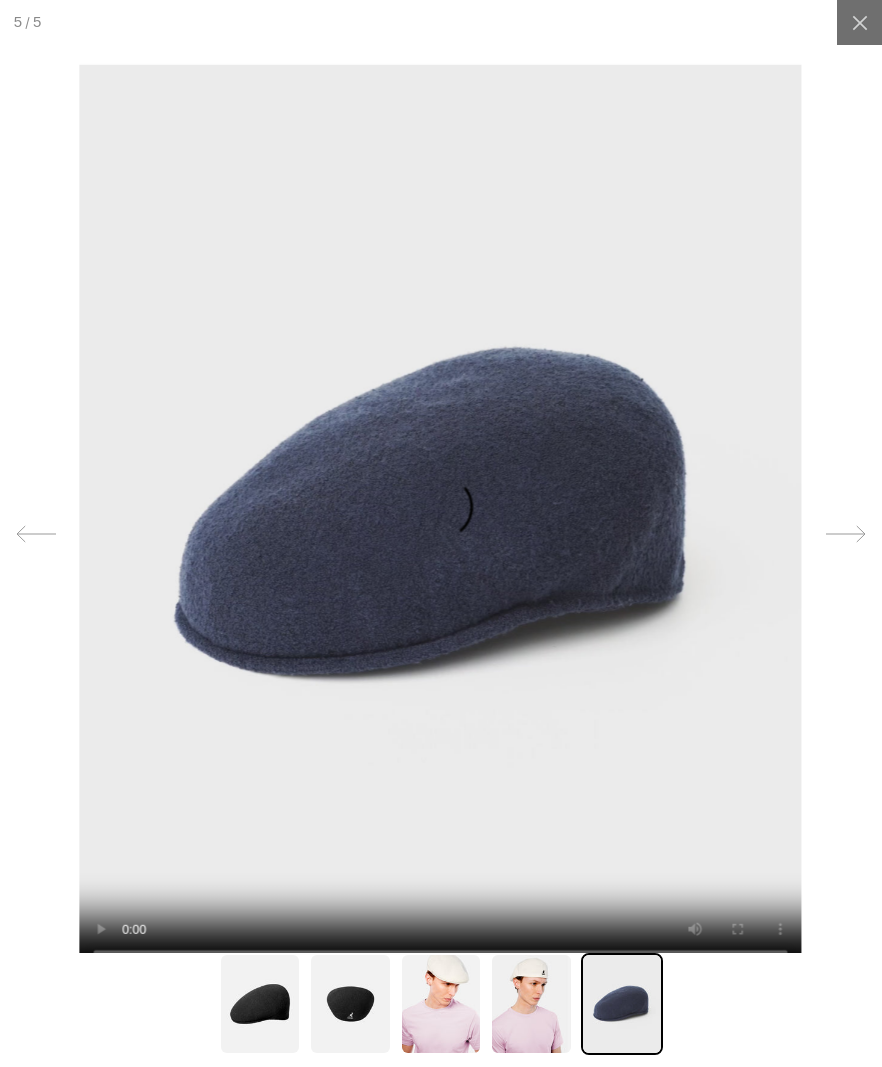 scroll, scrollTop: 0, scrollLeft: 412, axis: horizontal 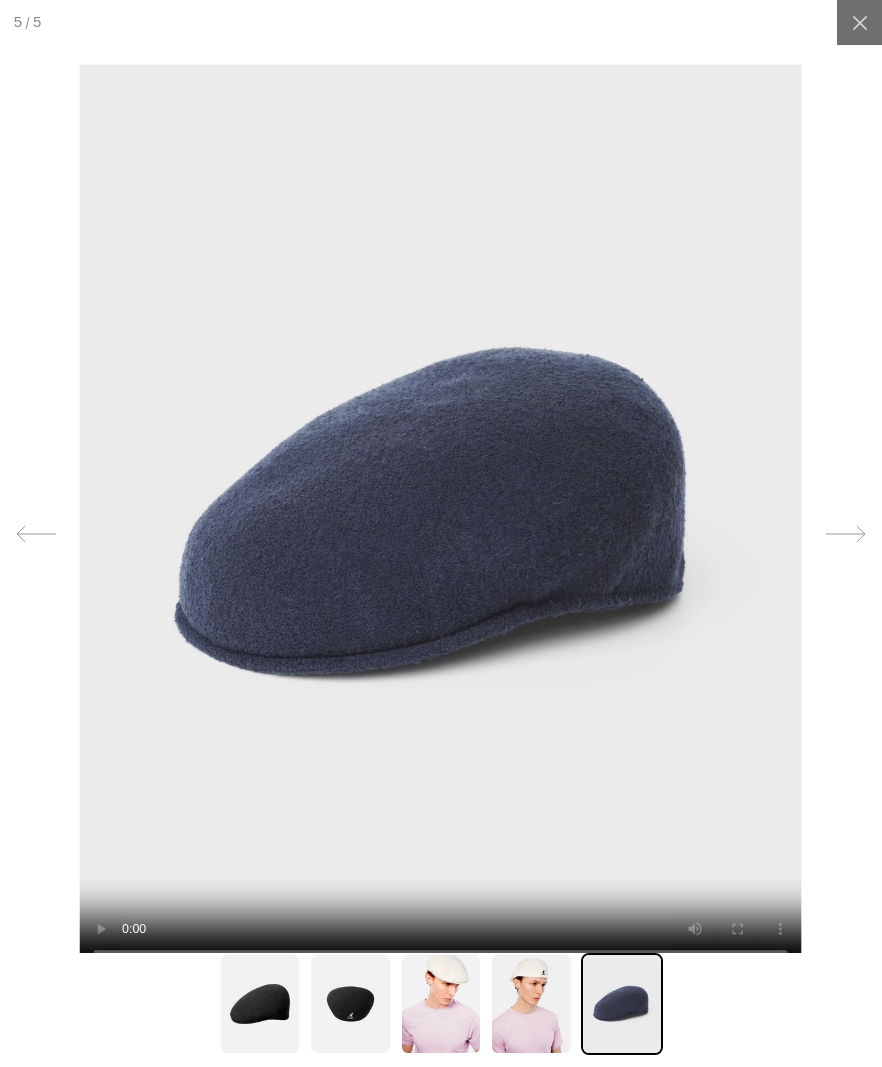 click 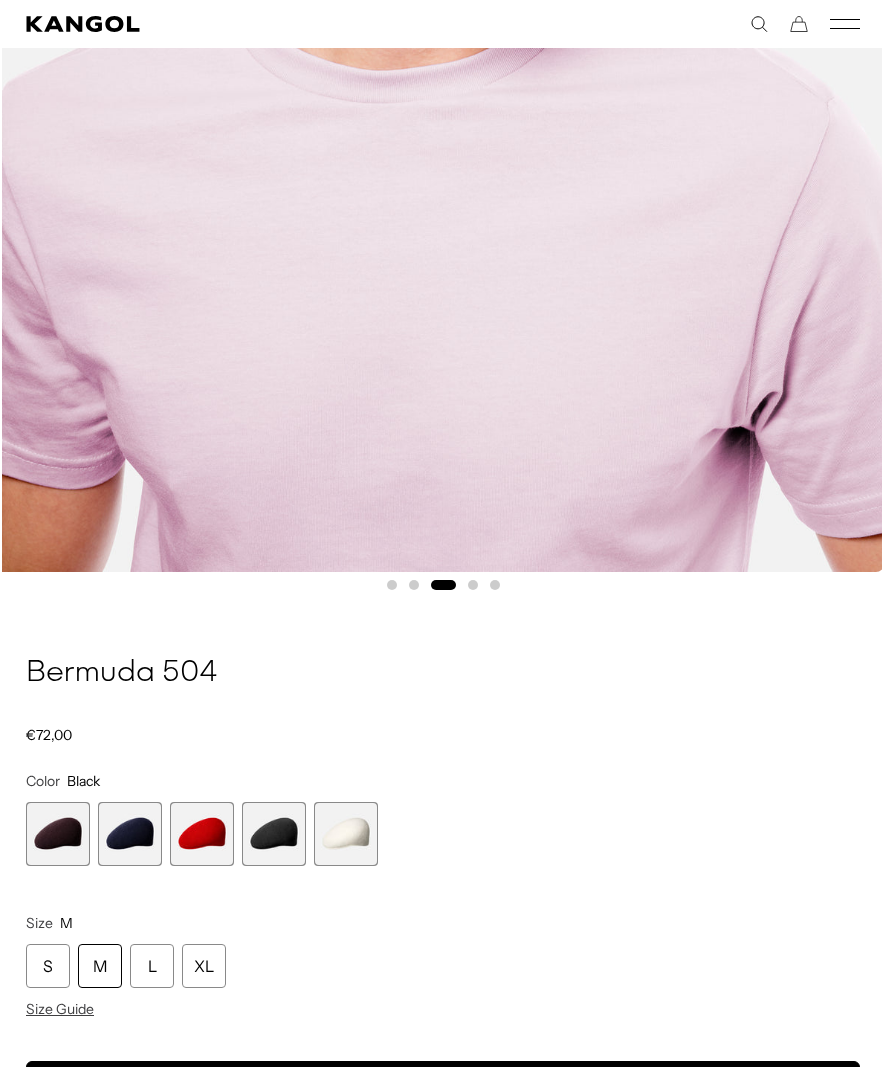 scroll, scrollTop: 722, scrollLeft: 0, axis: vertical 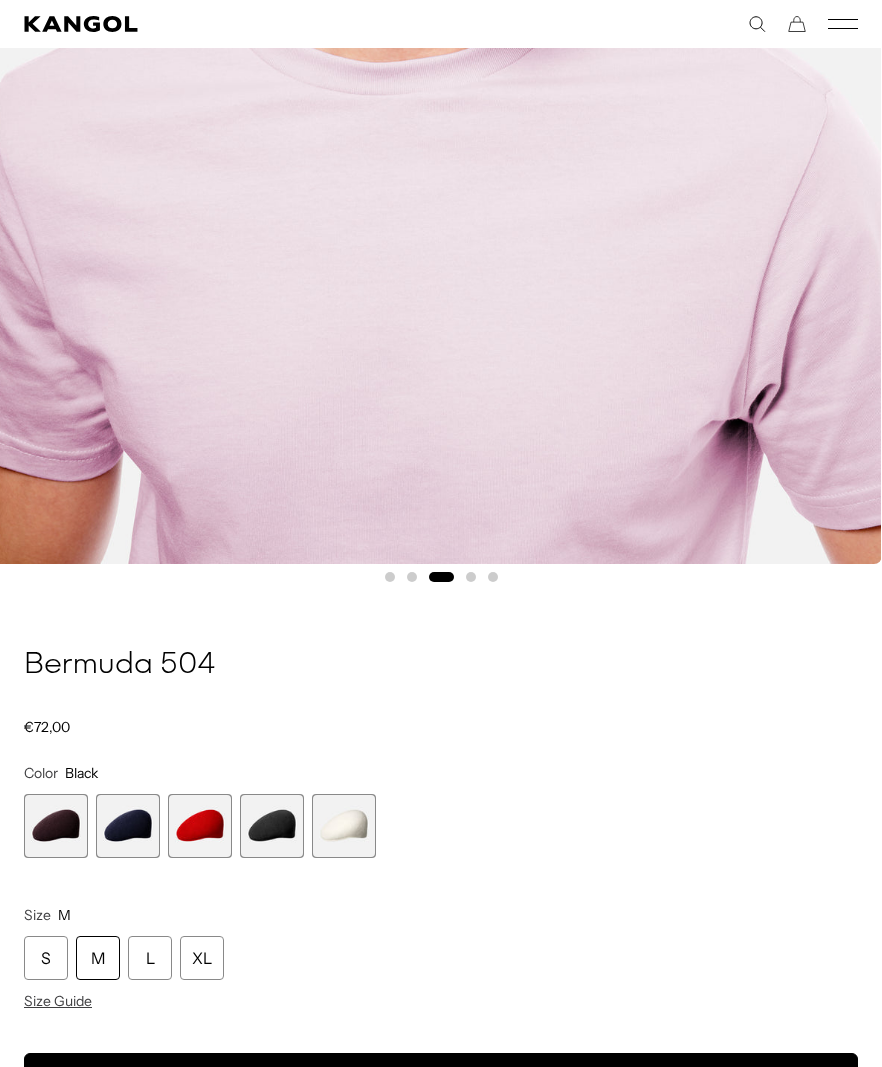click at bounding box center [272, 826] 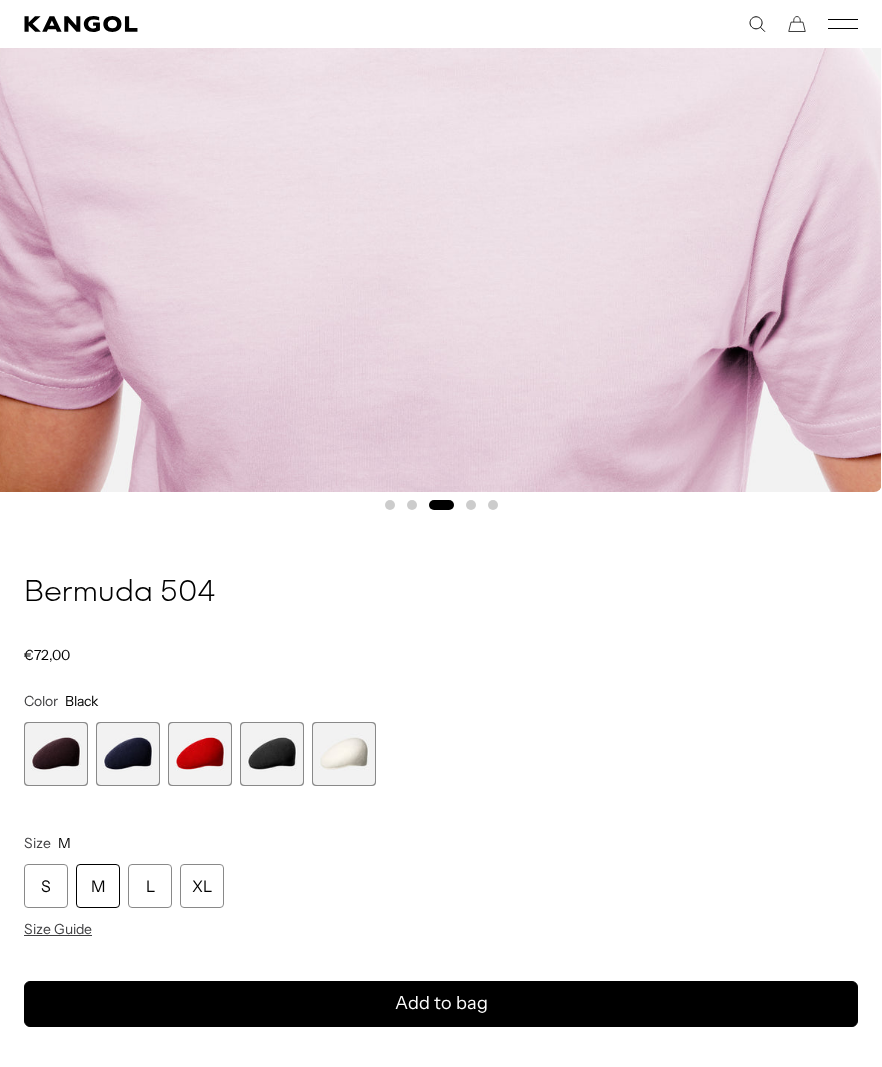 click on "S" at bounding box center [46, 886] 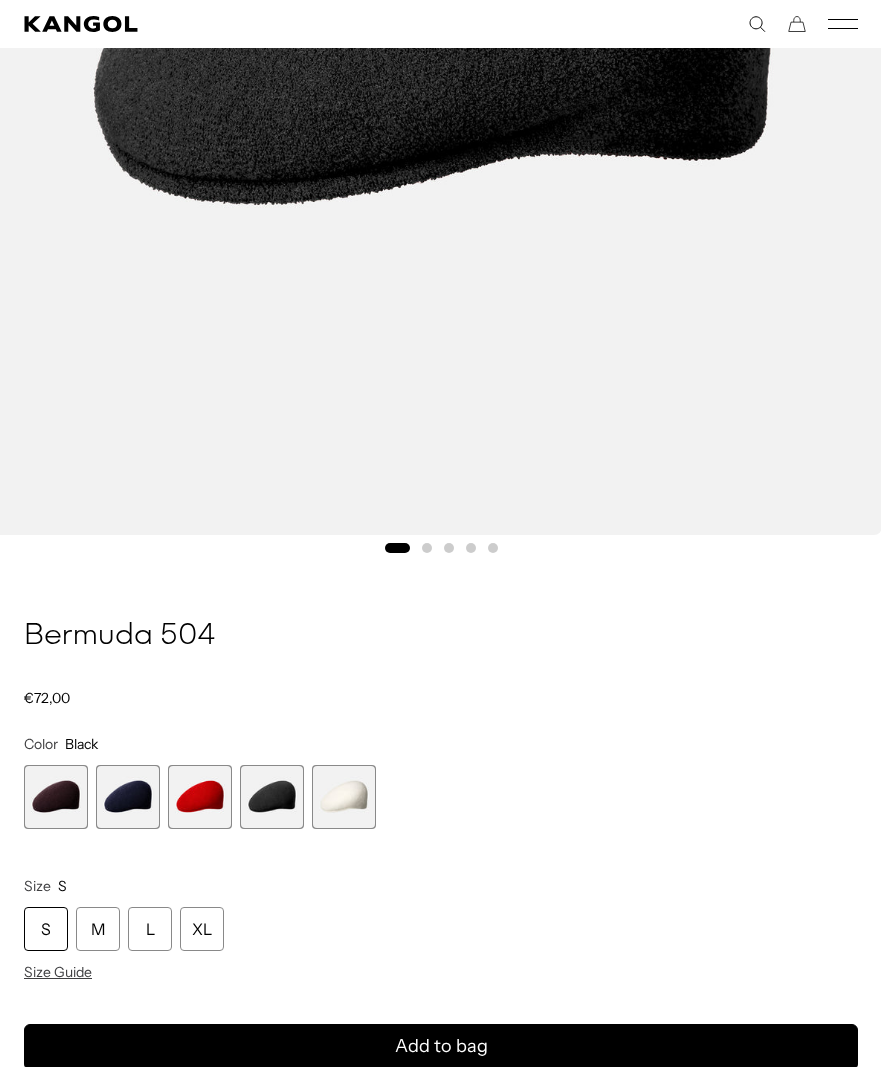 scroll, scrollTop: 637, scrollLeft: 0, axis: vertical 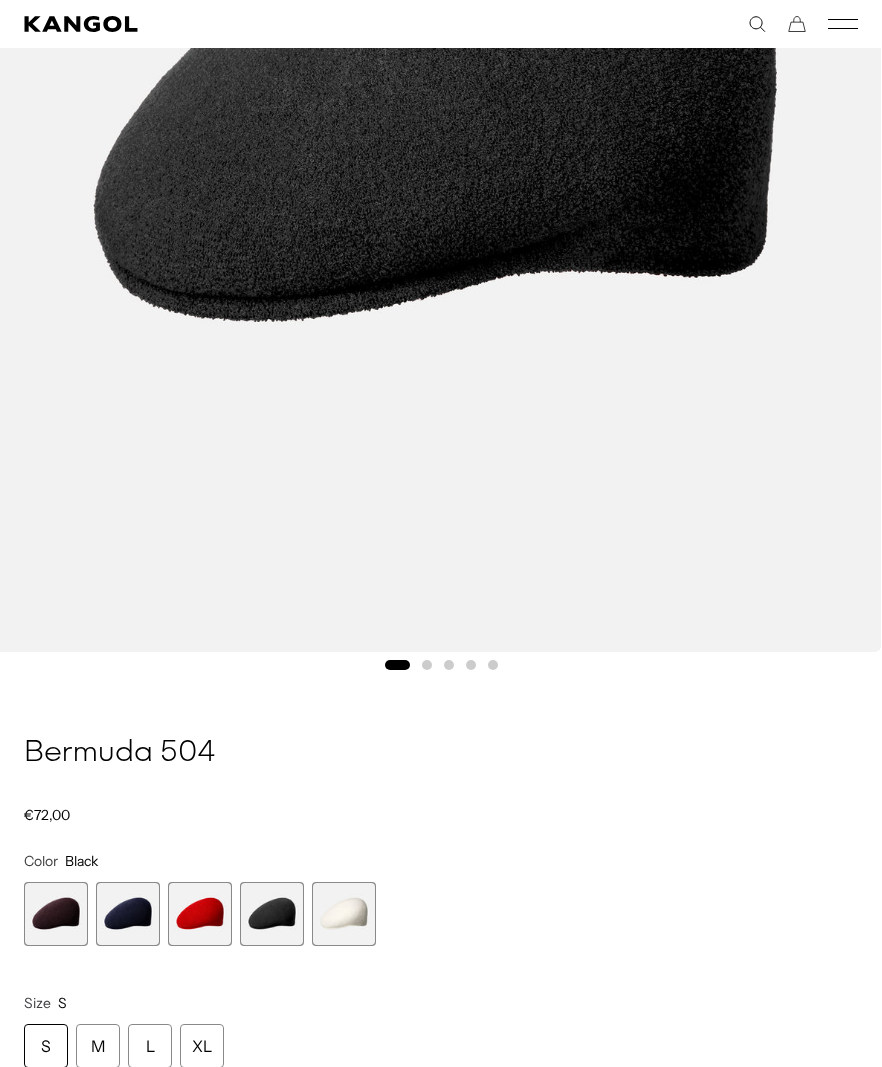 click on "M" at bounding box center [98, 1046] 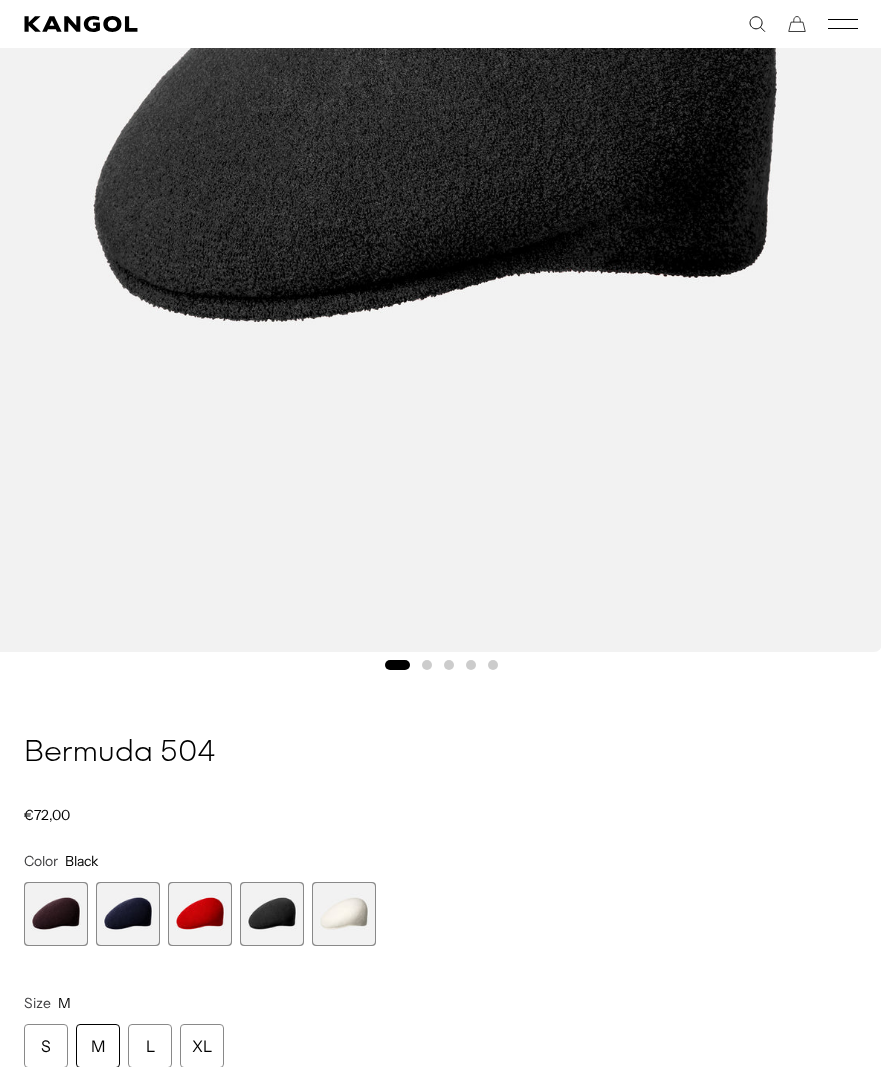 scroll, scrollTop: 0, scrollLeft: 0, axis: both 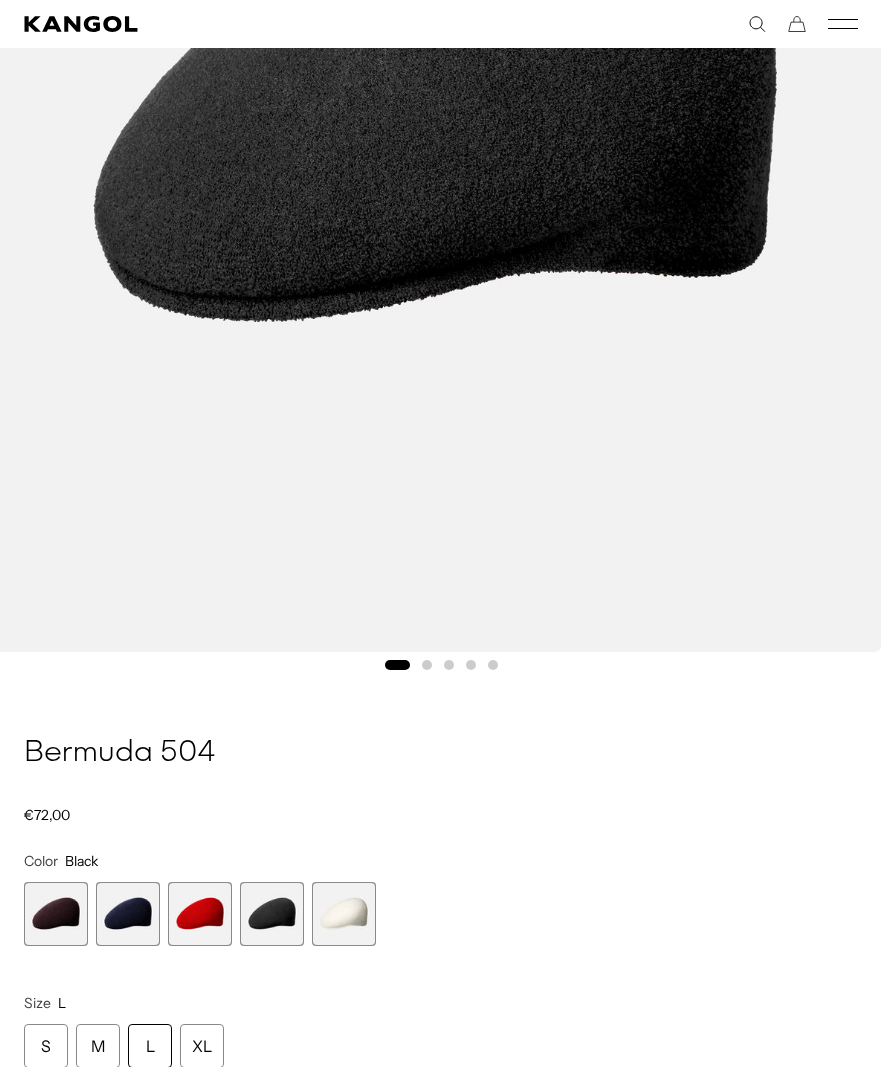 click on "S" at bounding box center (46, 1046) 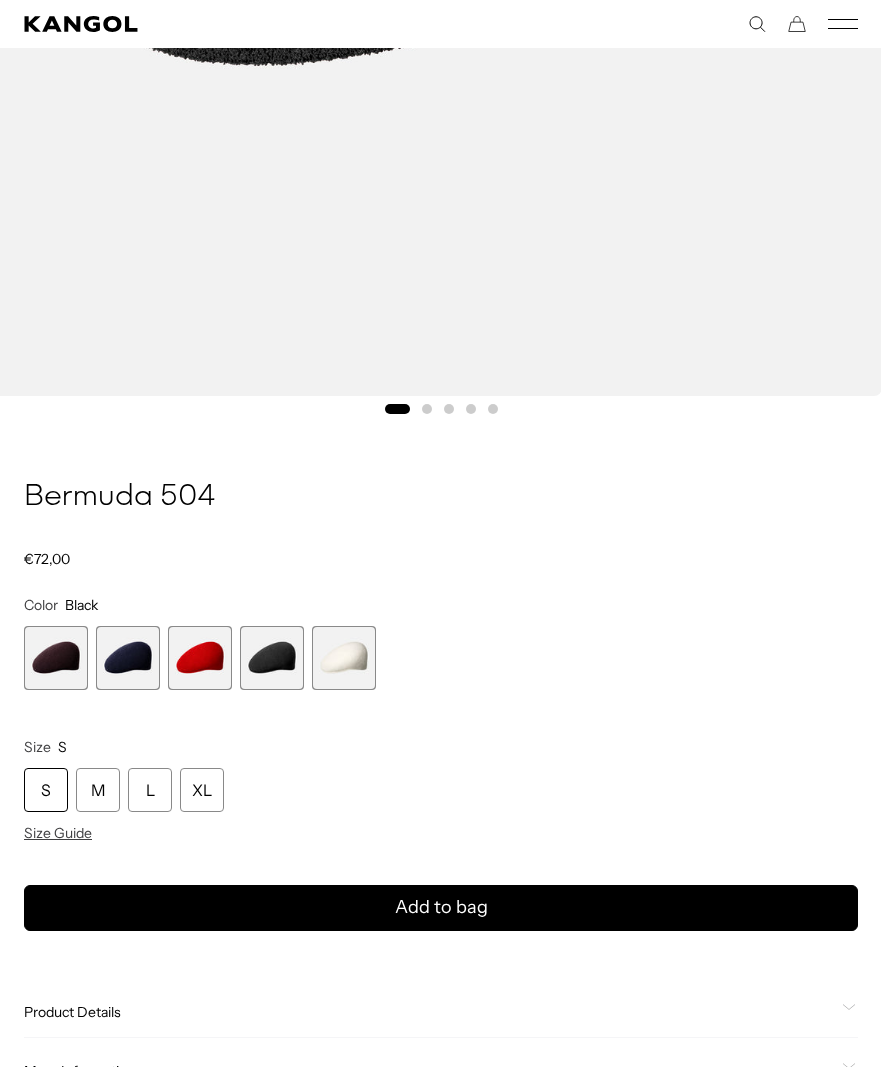 scroll, scrollTop: 977, scrollLeft: 0, axis: vertical 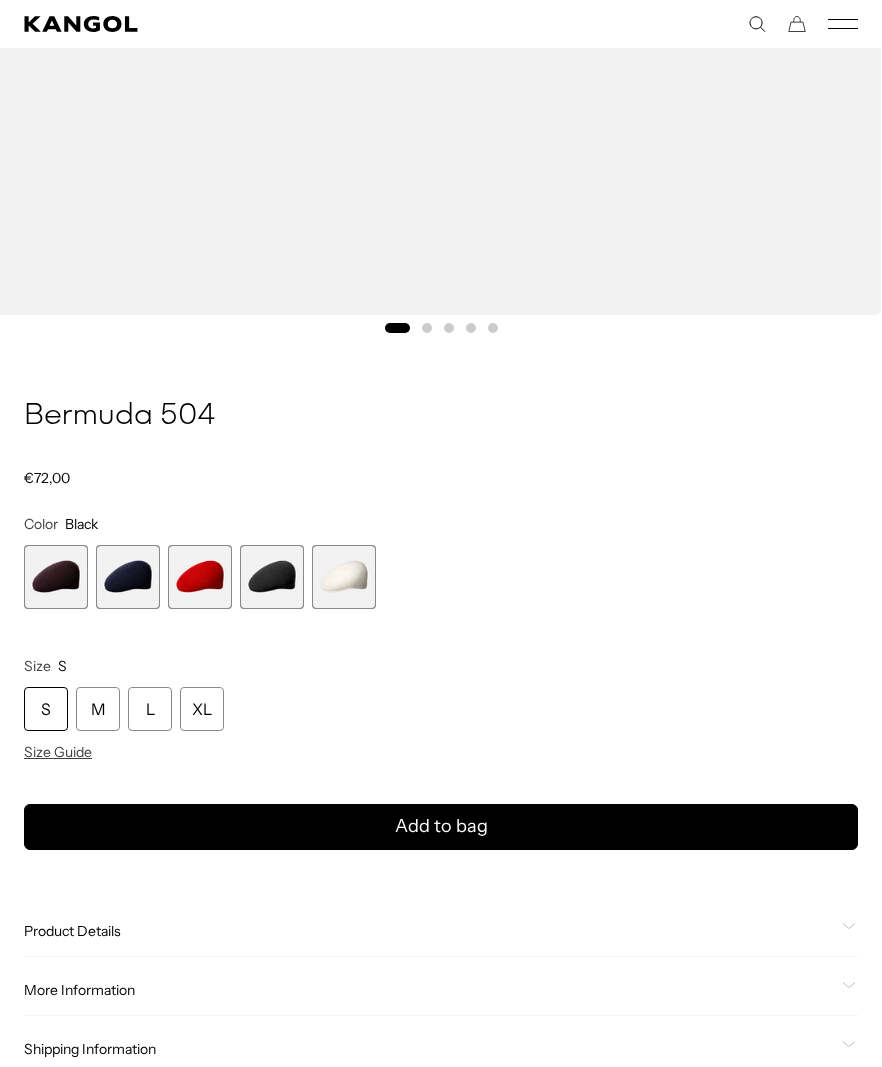 click on "Size Guide" at bounding box center (58, 752) 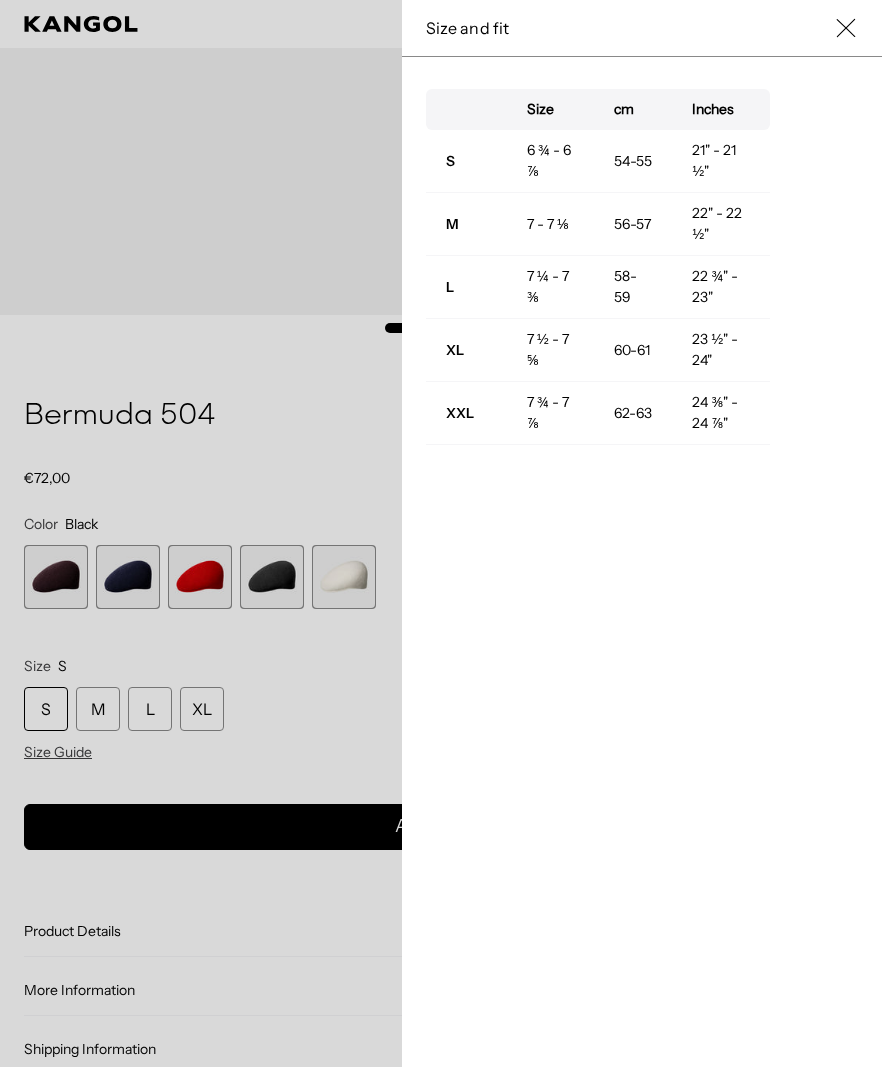 scroll, scrollTop: 0, scrollLeft: 0, axis: both 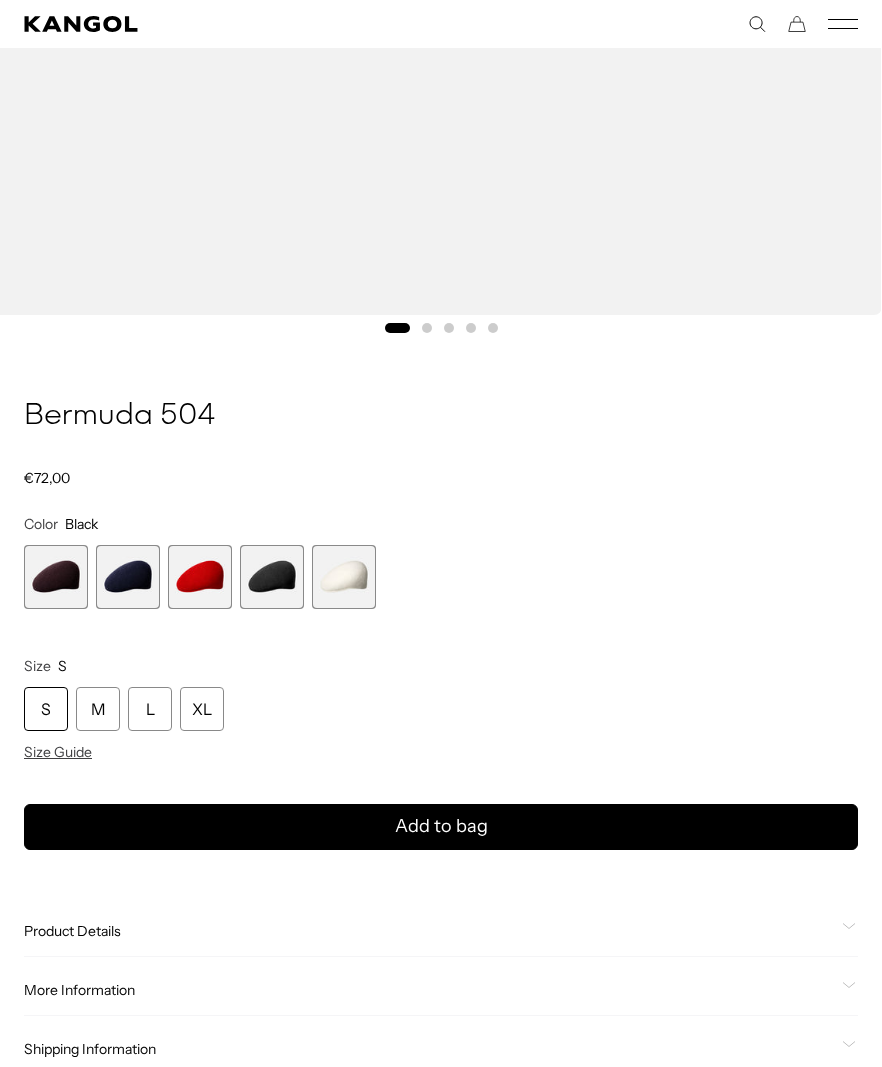 click on "M" at bounding box center [98, 709] 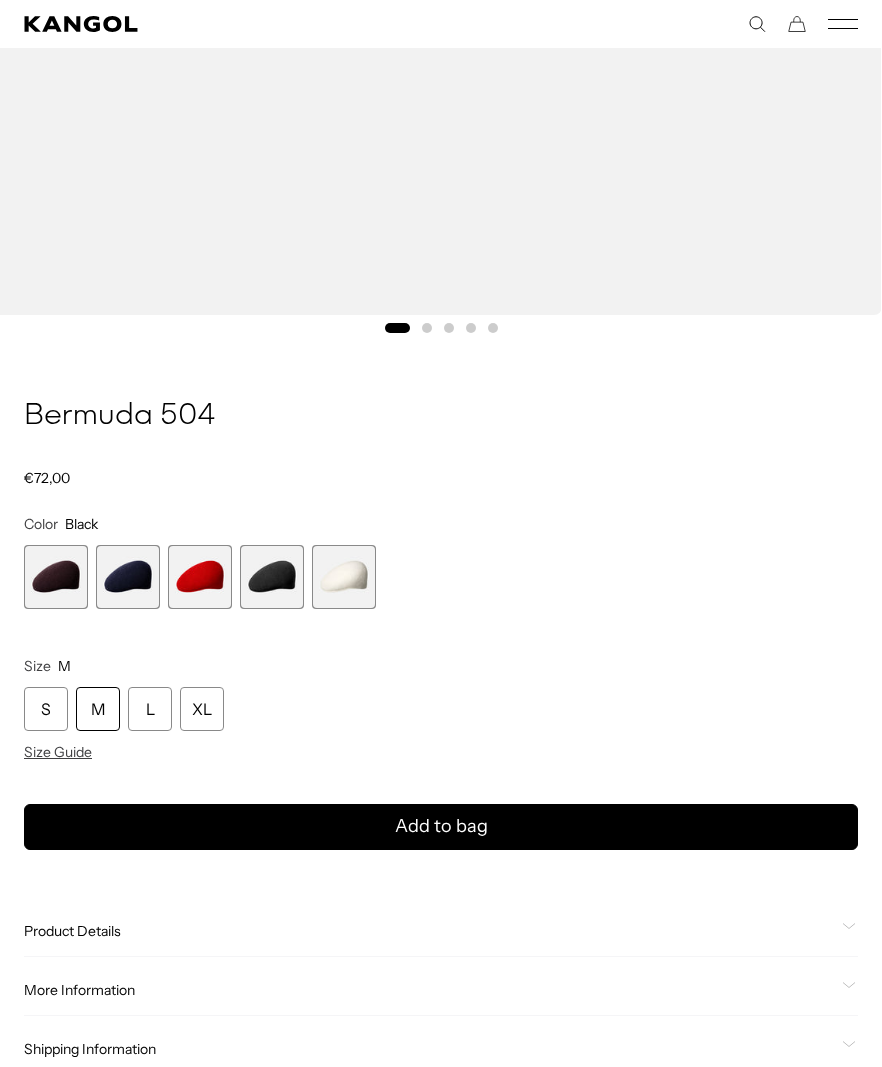 click on "S" at bounding box center (46, 709) 